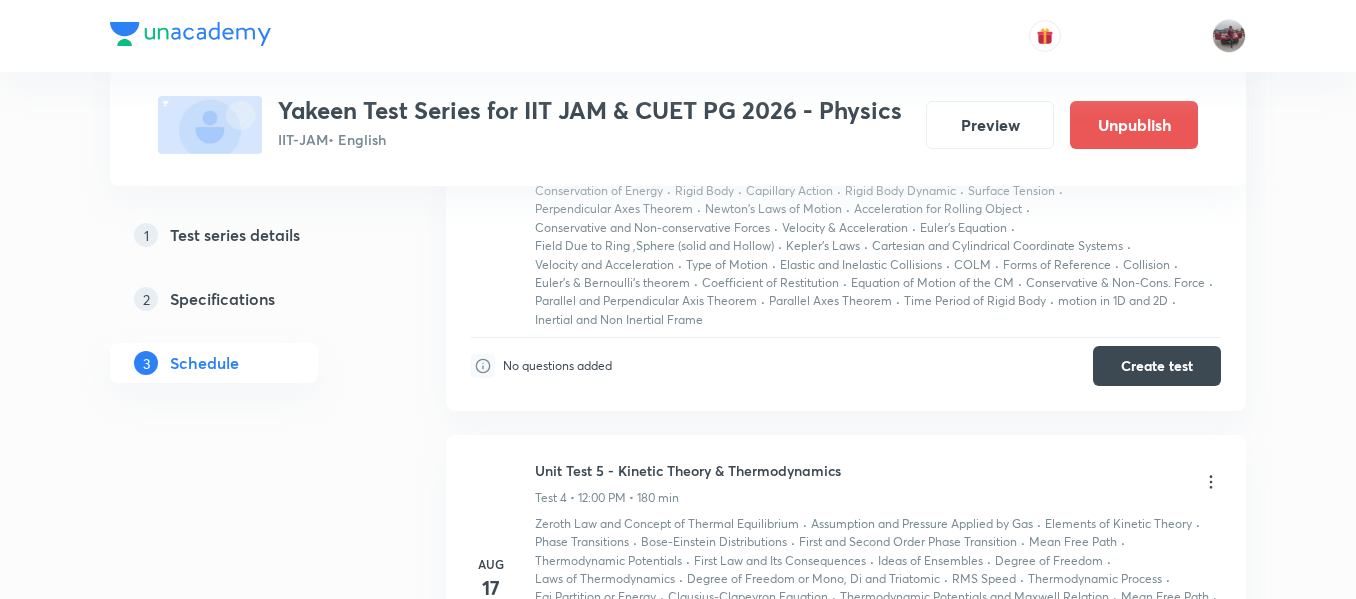 scroll, scrollTop: 961, scrollLeft: 0, axis: vertical 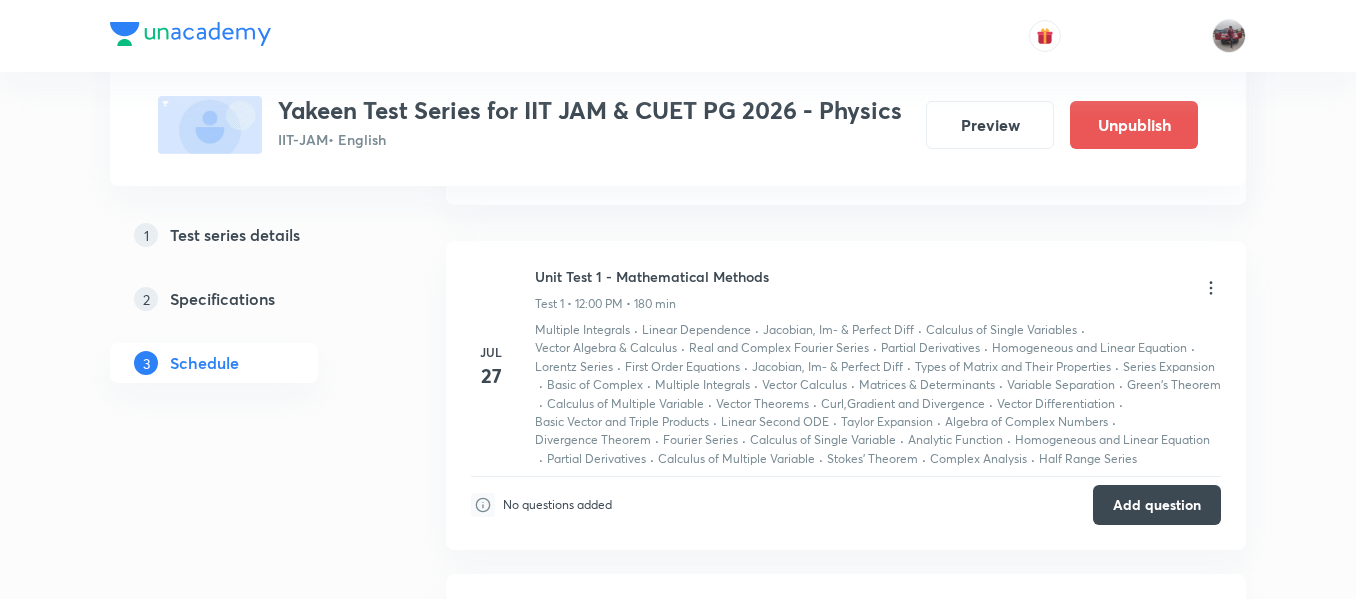 click 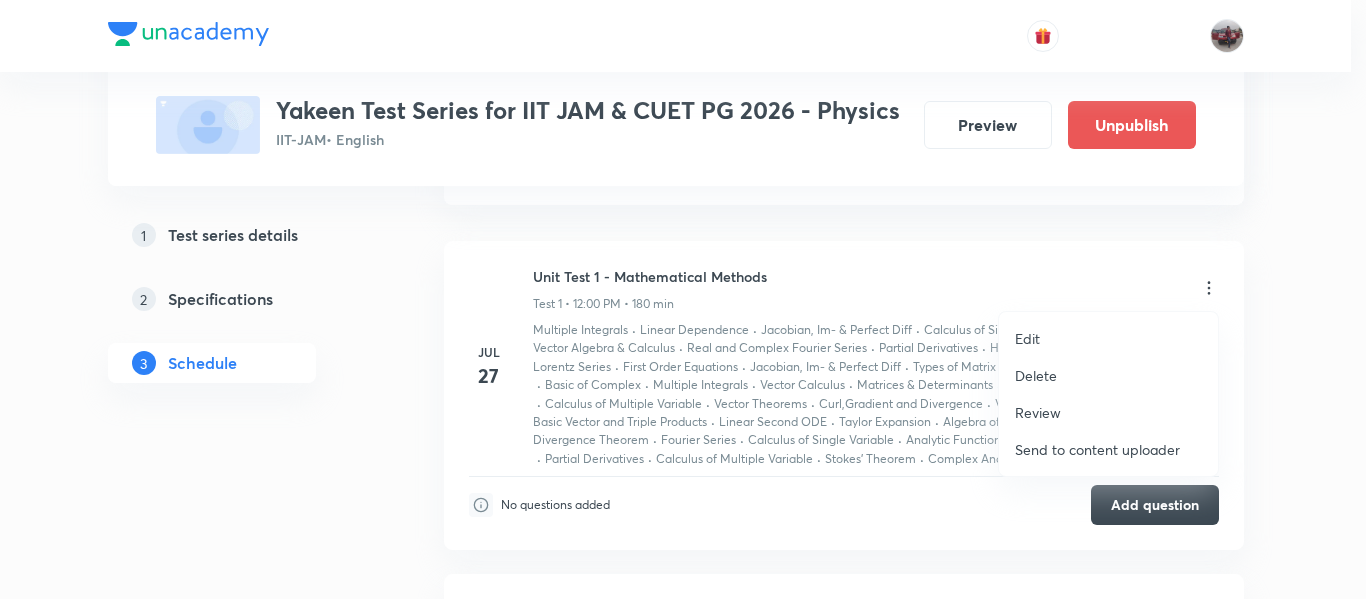 click on "Edit" at bounding box center [1027, 338] 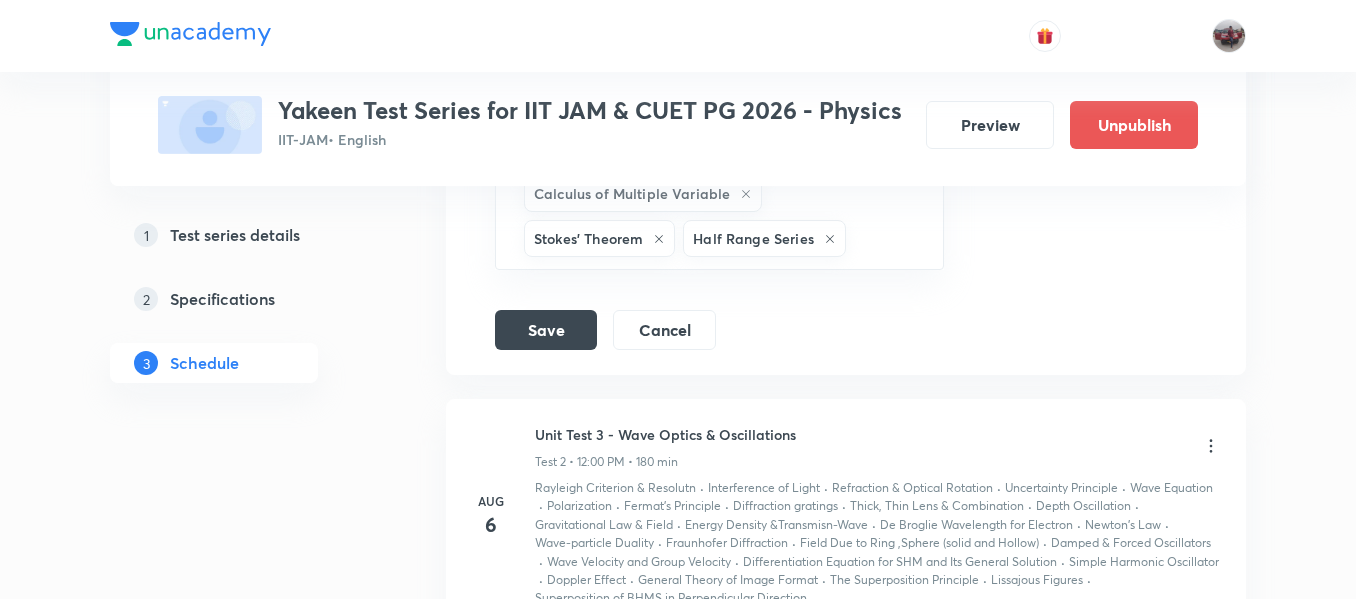 scroll, scrollTop: 2076, scrollLeft: 0, axis: vertical 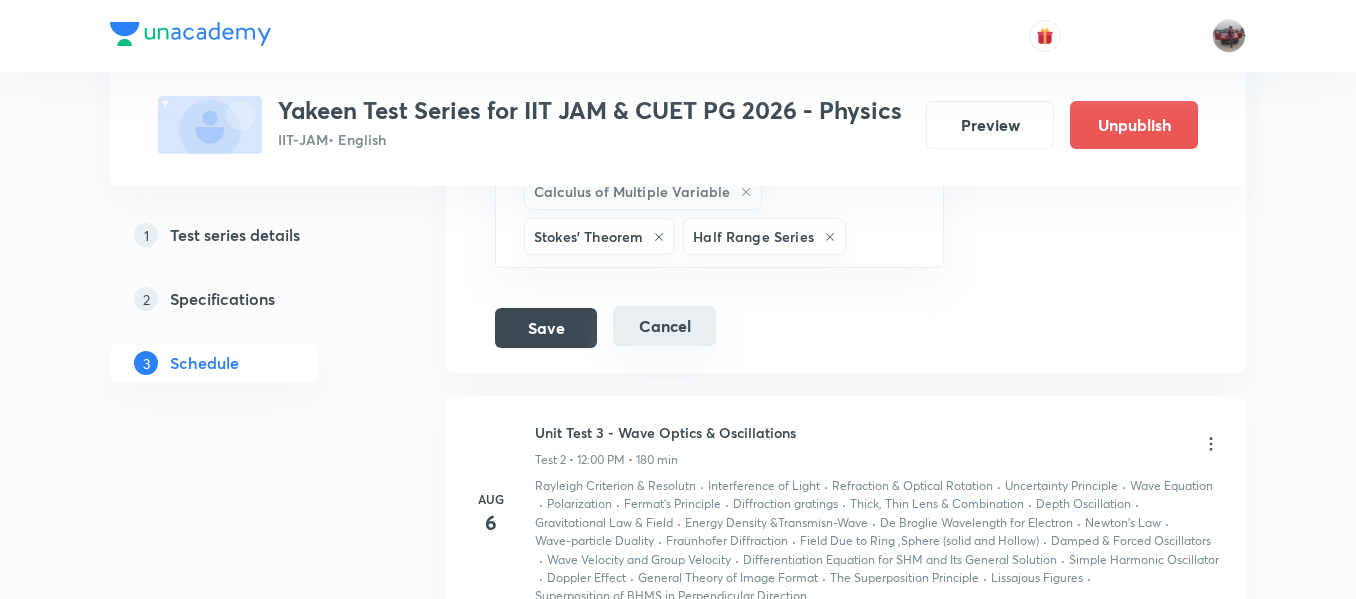 click on "Cancel" at bounding box center [664, 326] 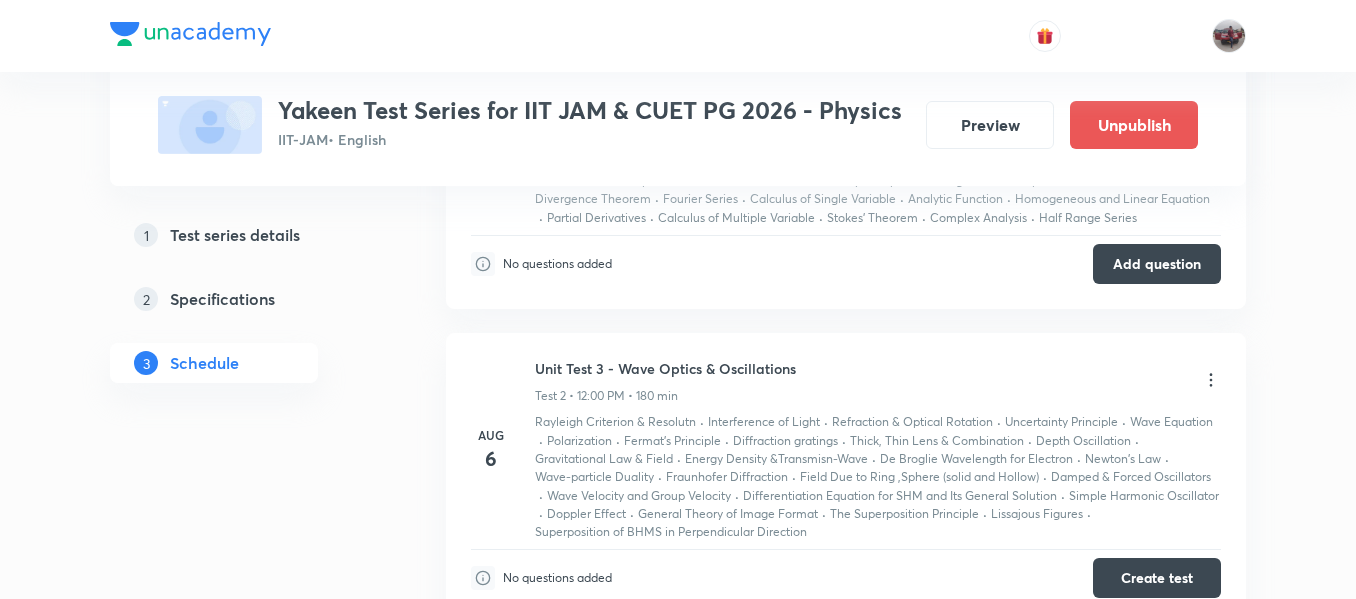 scroll, scrollTop: 523, scrollLeft: 0, axis: vertical 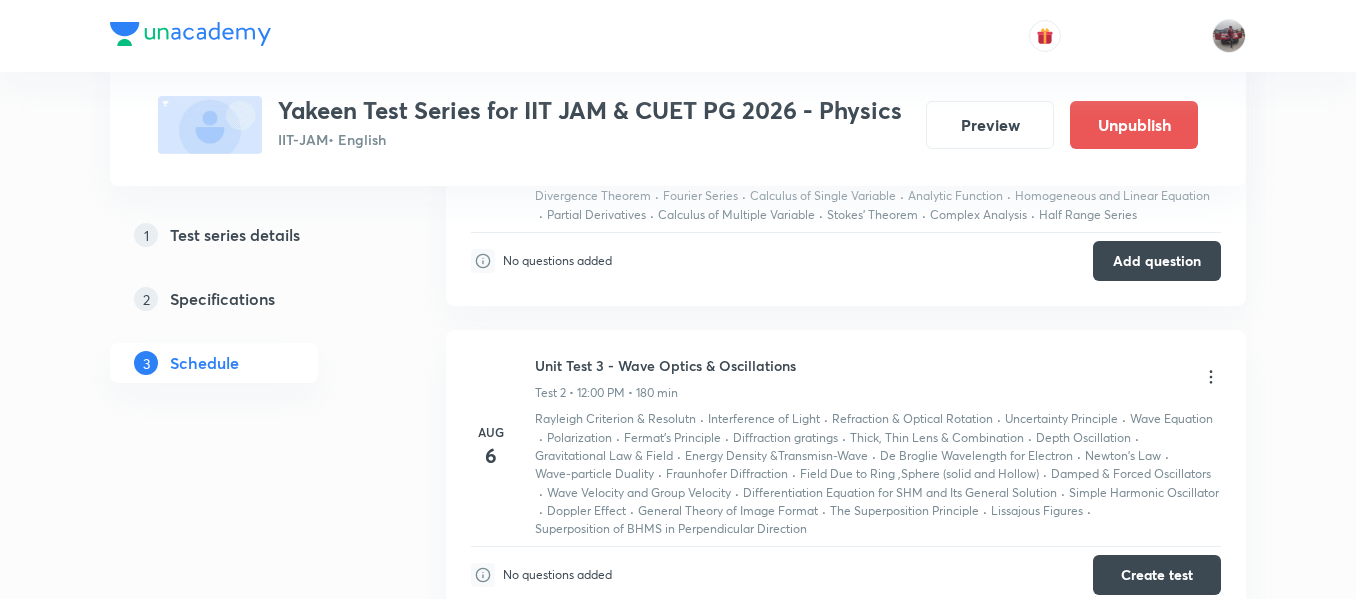 click on "Refraction & Optical Rotation" at bounding box center [912, 419] 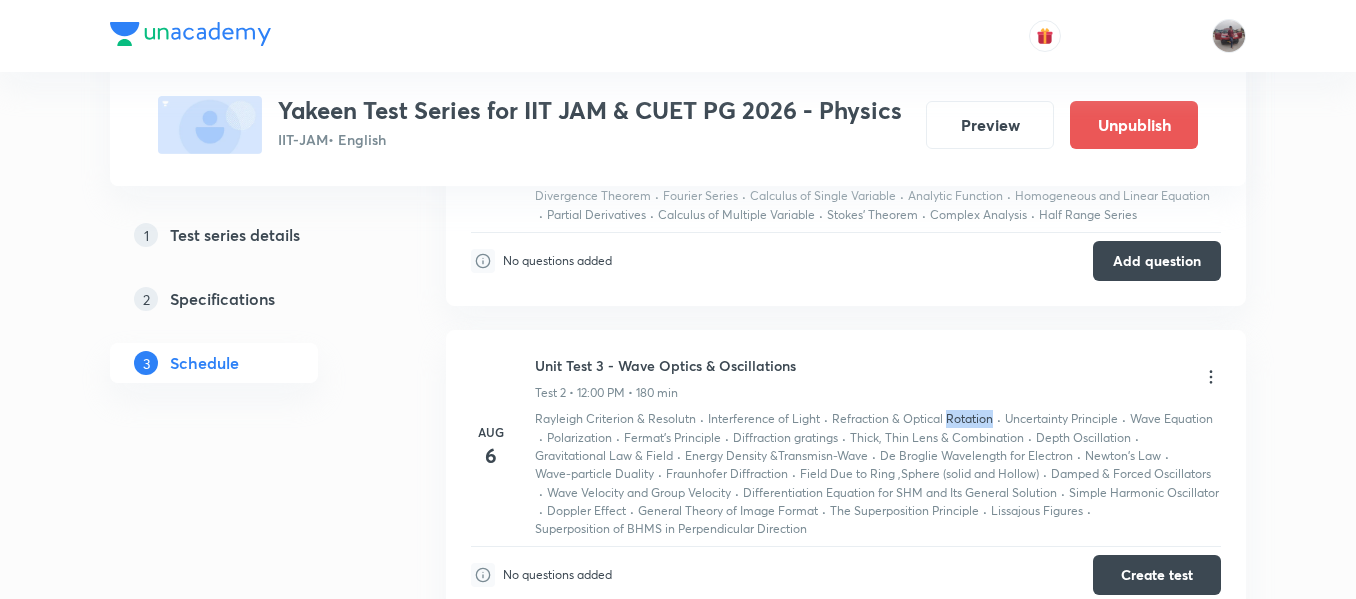 click on "Refraction & Optical Rotation" at bounding box center [912, 419] 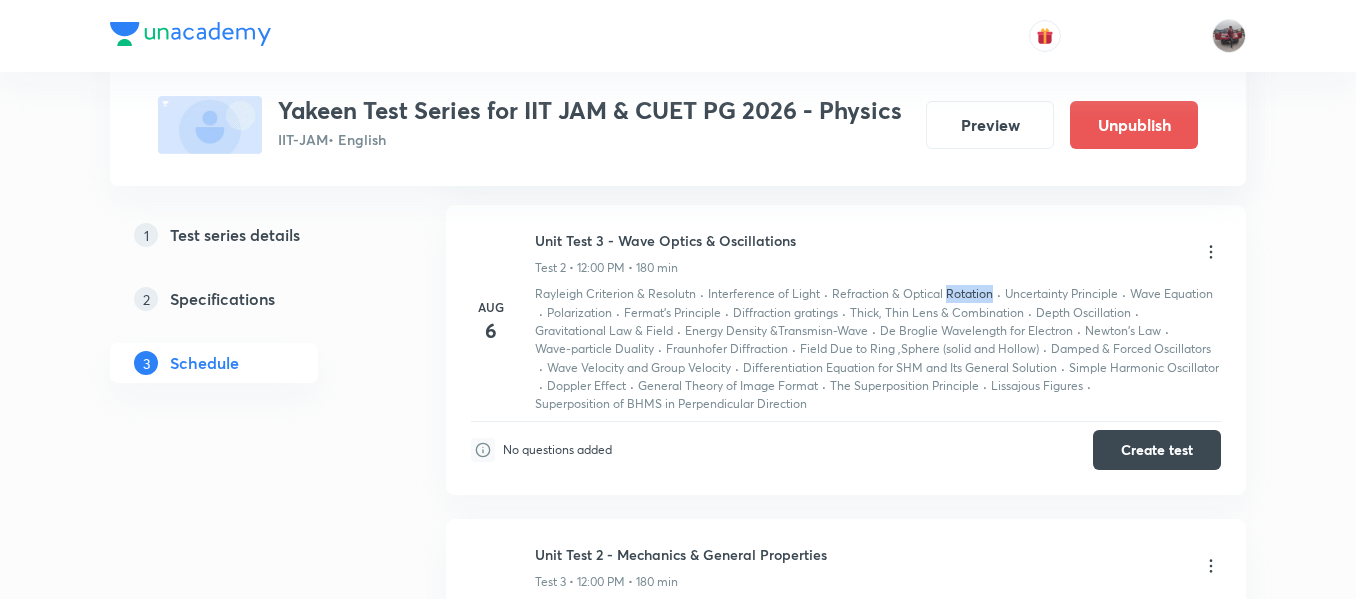 scroll, scrollTop: 649, scrollLeft: 0, axis: vertical 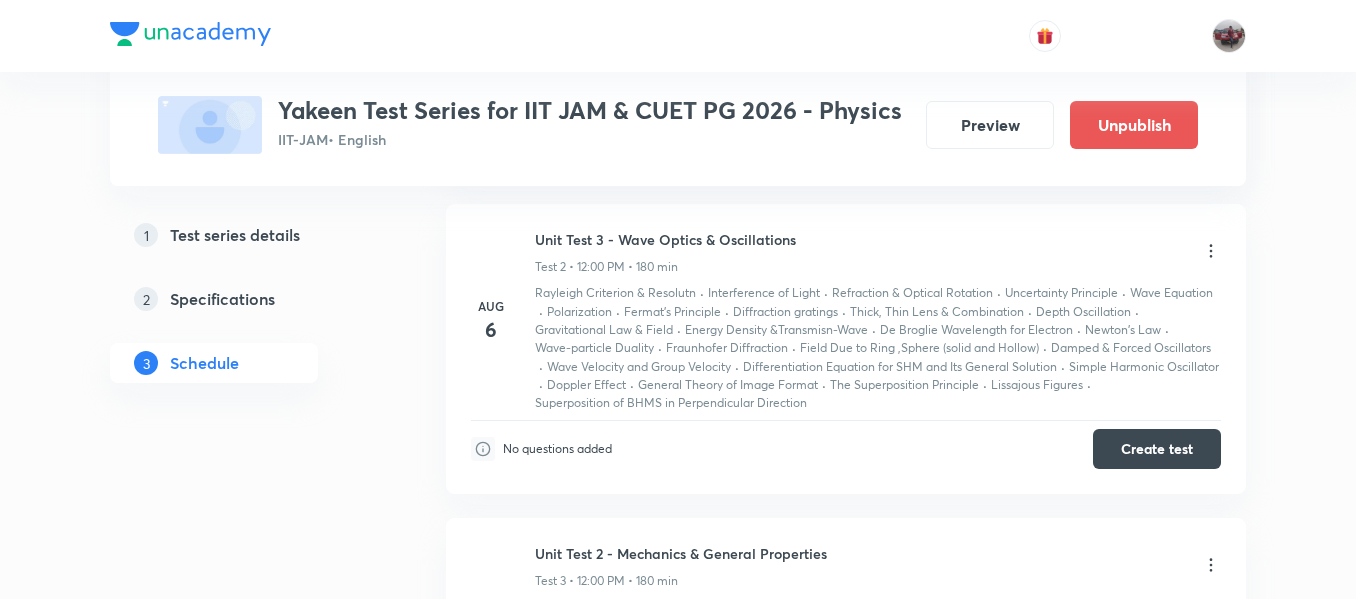 click on "Differentiation Equation for SHM  and Its General Solution" at bounding box center [900, 367] 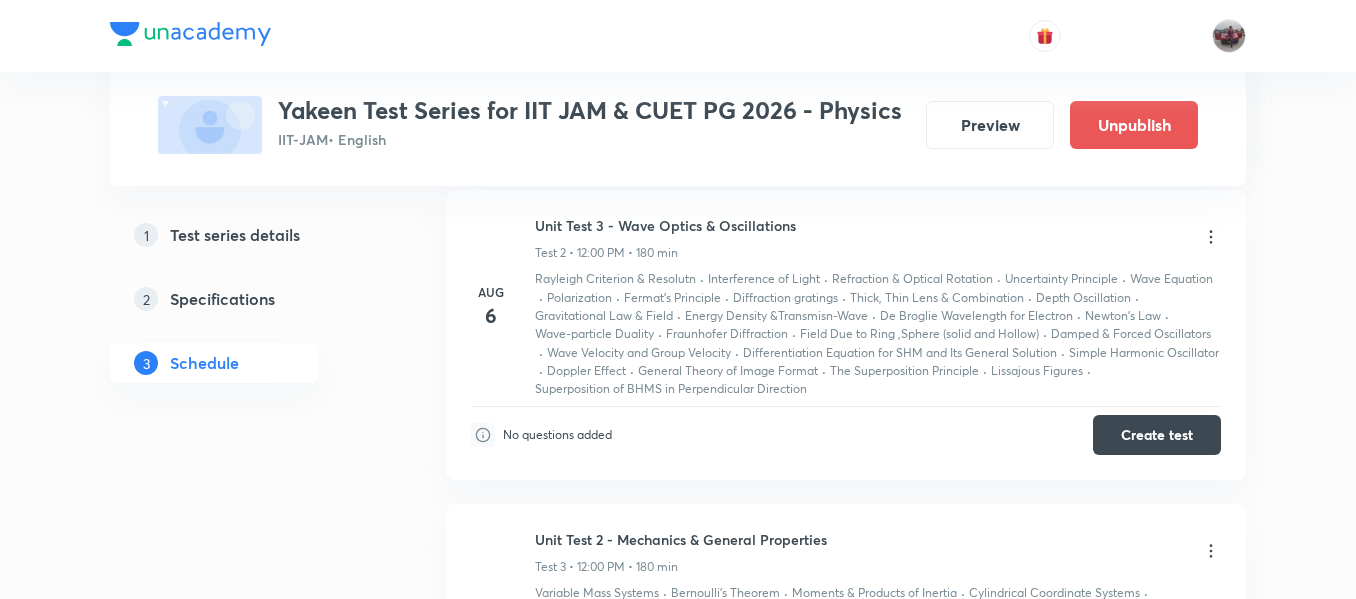 scroll, scrollTop: 662, scrollLeft: 0, axis: vertical 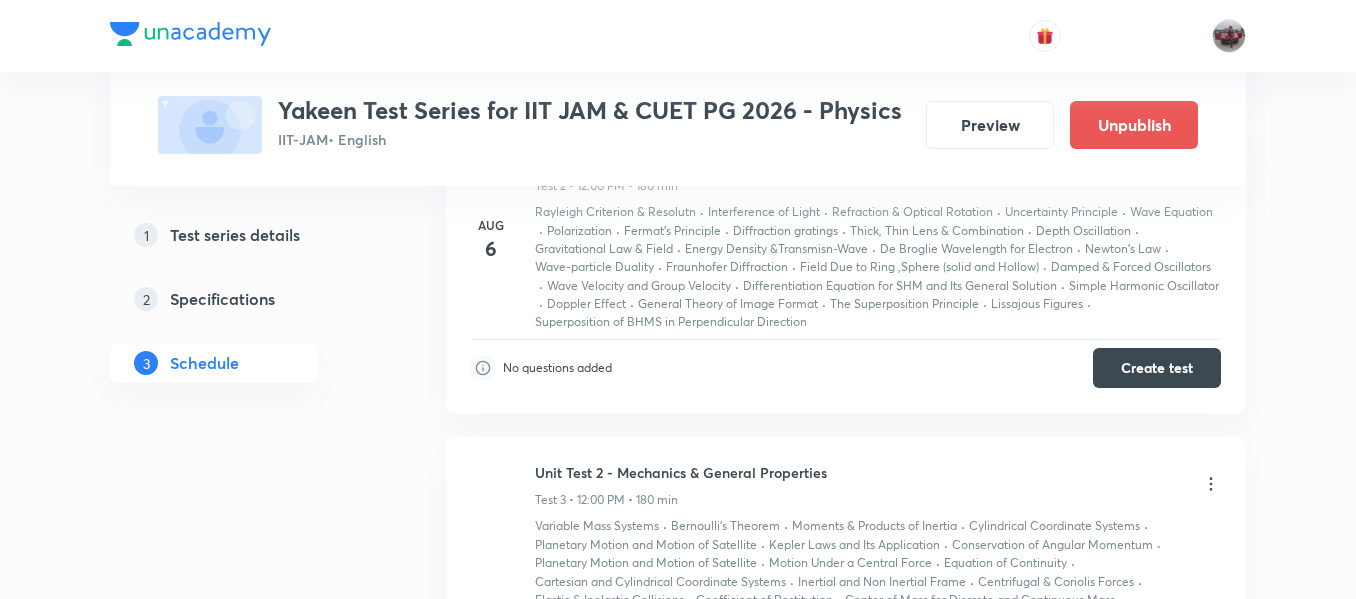 click on "Aug 10 Unit Test 2 - Mechanics & General Properties Test 3 • 12:00 PM • 180 min Variable Mass Systems · Bernoulli’s Theorem · Moments & Products of Inertia · Cylindrical Coordinate Systems · Planetary Motion and Motion of Satellite · Kepler Laws and Its Application · Conservation of Angular Momentum · Planetary Motion and Motion of Satellite · Motion Under a Central Force · Equation of Continuity · Cartesian and Cylindrical Coordinate Systems · Inertial and Non Inertial Frame · Centrifugal & Coriolis Forces · Elastic & Inelastic Collisions · Coefficient of Restitution · Center of Mass for Discrete and Continuous Mass · System of Particles · Rocket and Satellite · Centrifugal and Coriolis Forces · COE · Principal moments and axes · Uniformly Rotating Frame · Torque and Angular Momentum · MI for Various Object and Inertia Tensor · COAM · Gravitational Law & Field · Frame of Reference · Rolling Motion · Polar Coordinate Systems · Motion Under a Central Force · · · · · ·" at bounding box center [846, 674] 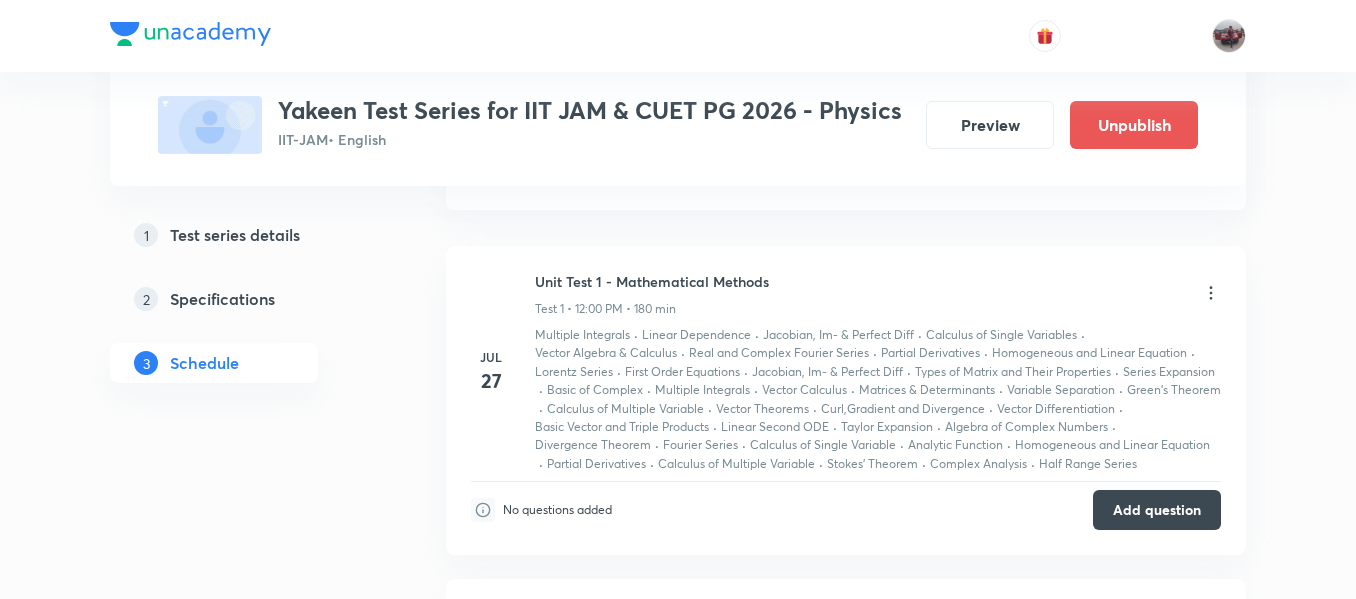scroll, scrollTop: 934, scrollLeft: 0, axis: vertical 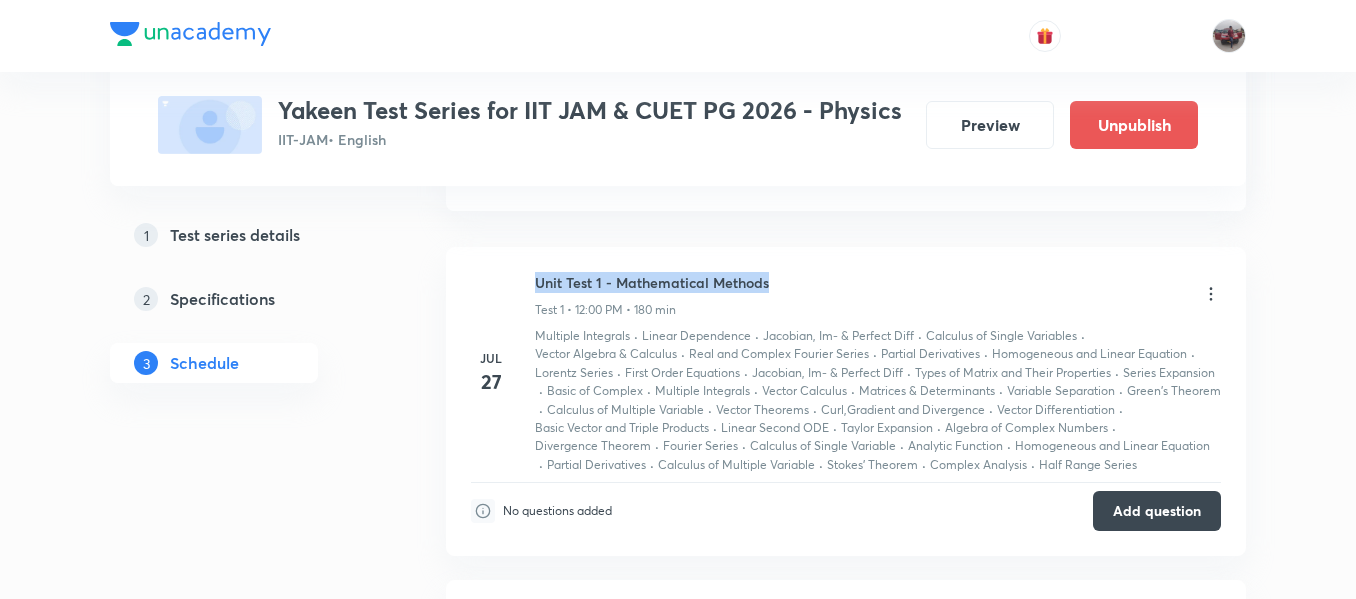 drag, startPoint x: 536, startPoint y: 284, endPoint x: 789, endPoint y: 282, distance: 253.0079 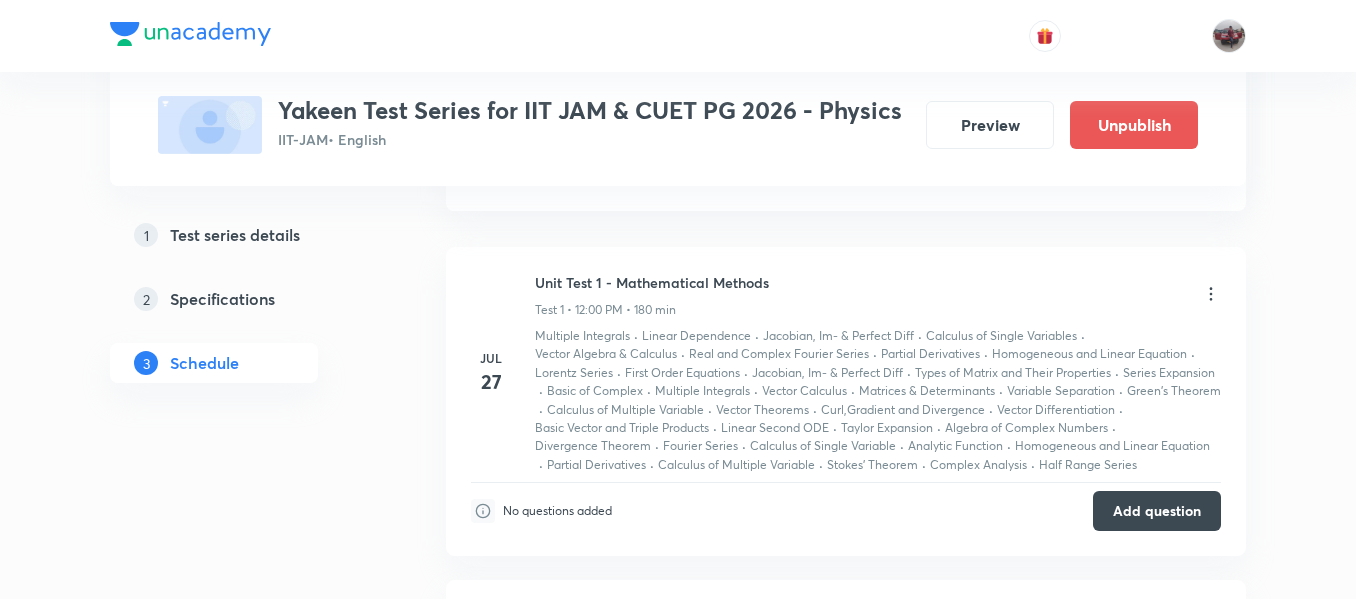 click on "Multiple Integrals" at bounding box center [582, 336] 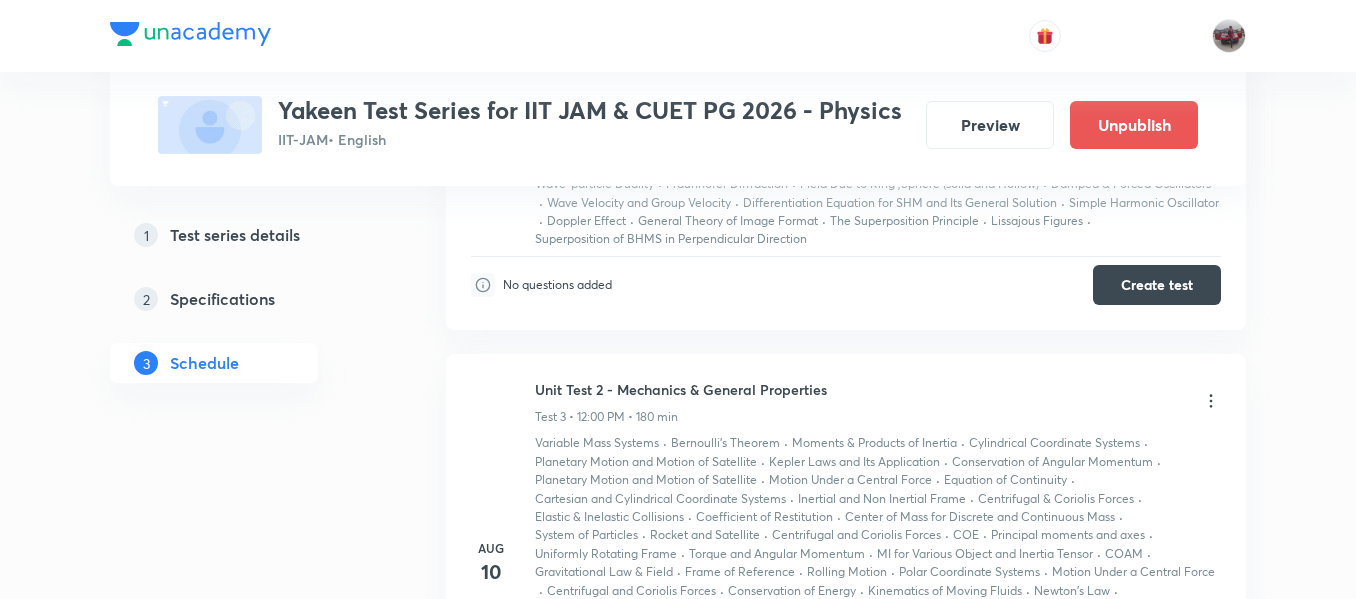 scroll, scrollTop: 1574, scrollLeft: 0, axis: vertical 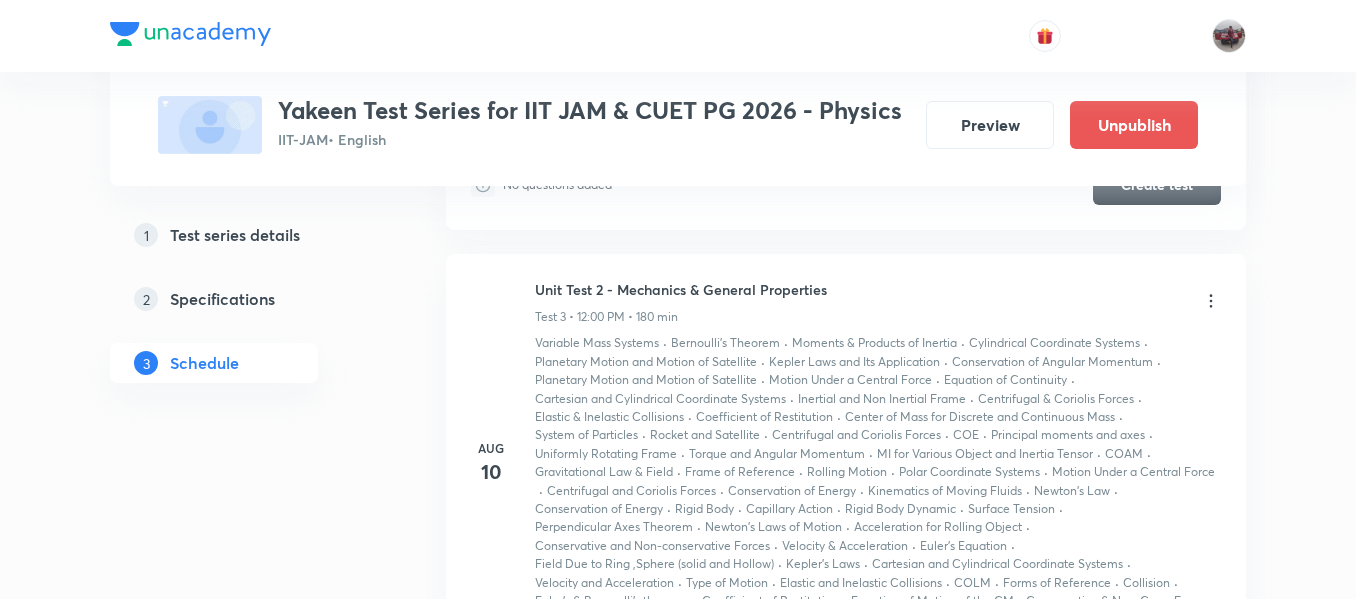 click on "Coefficient of Restitution" at bounding box center (764, 417) 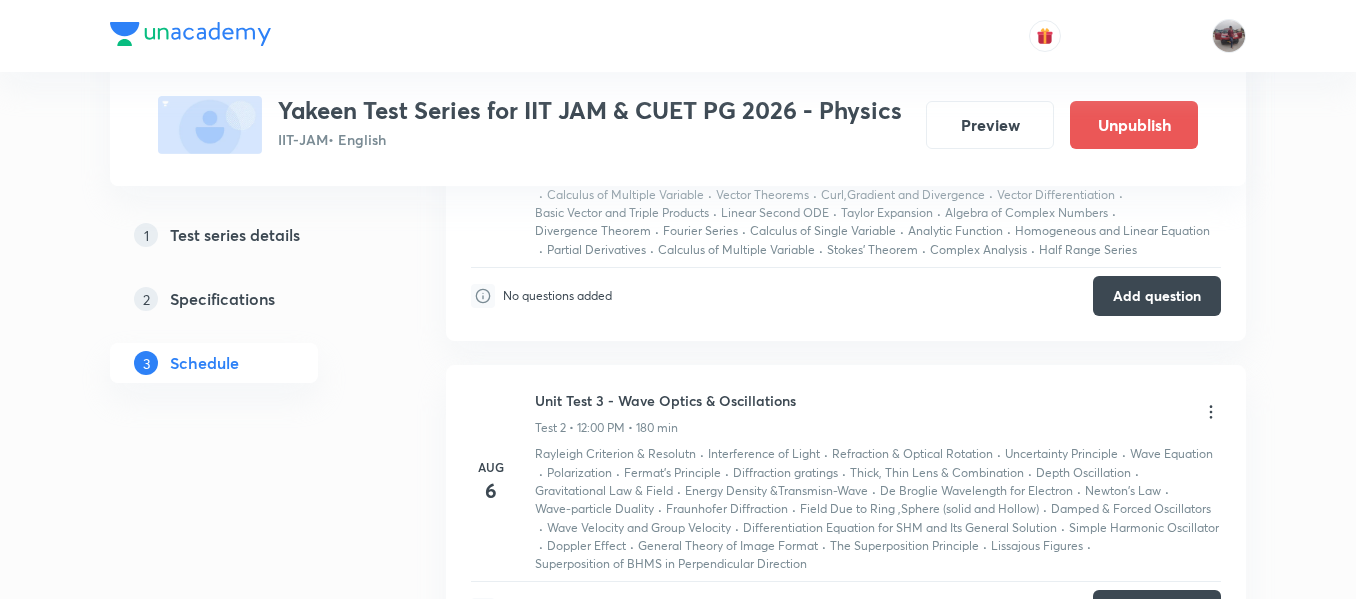 scroll, scrollTop: 1192, scrollLeft: 0, axis: vertical 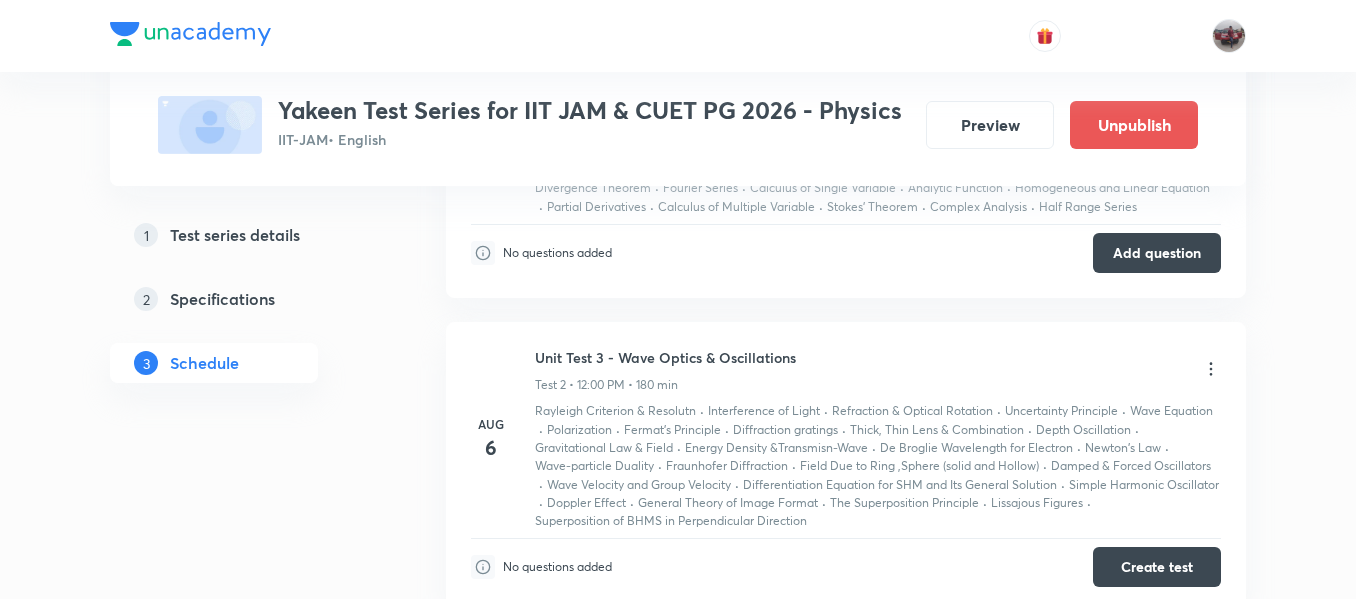 click 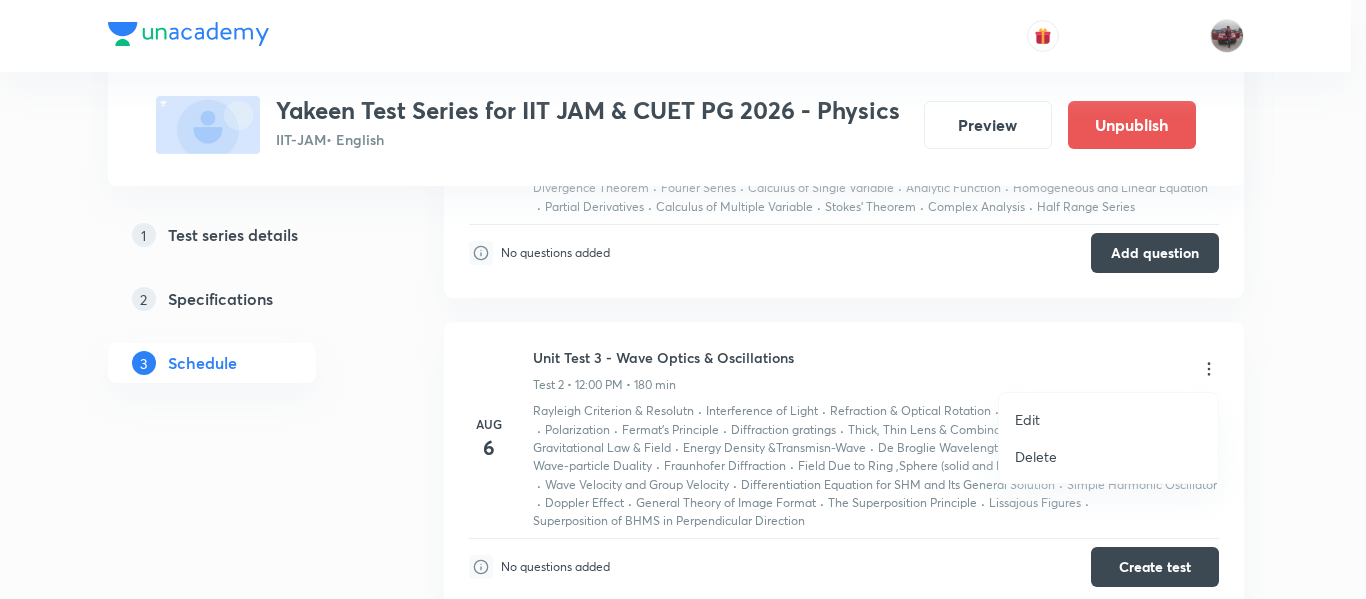 click on "Edit" at bounding box center (1027, 419) 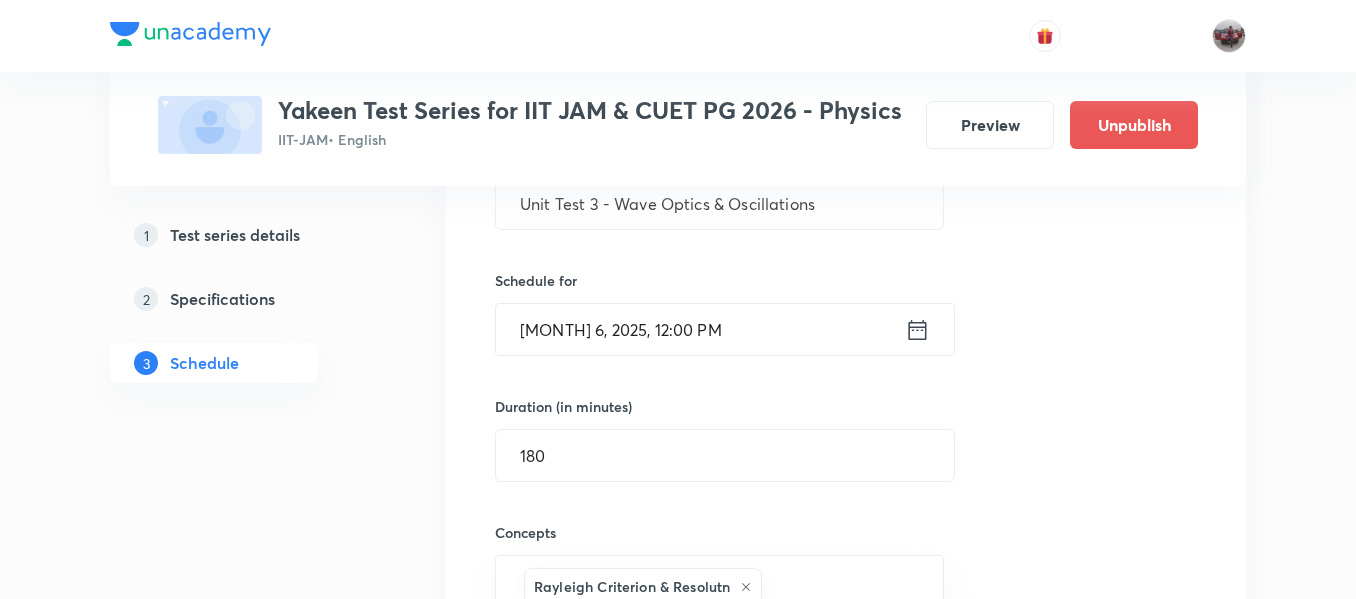scroll, scrollTop: 752, scrollLeft: 0, axis: vertical 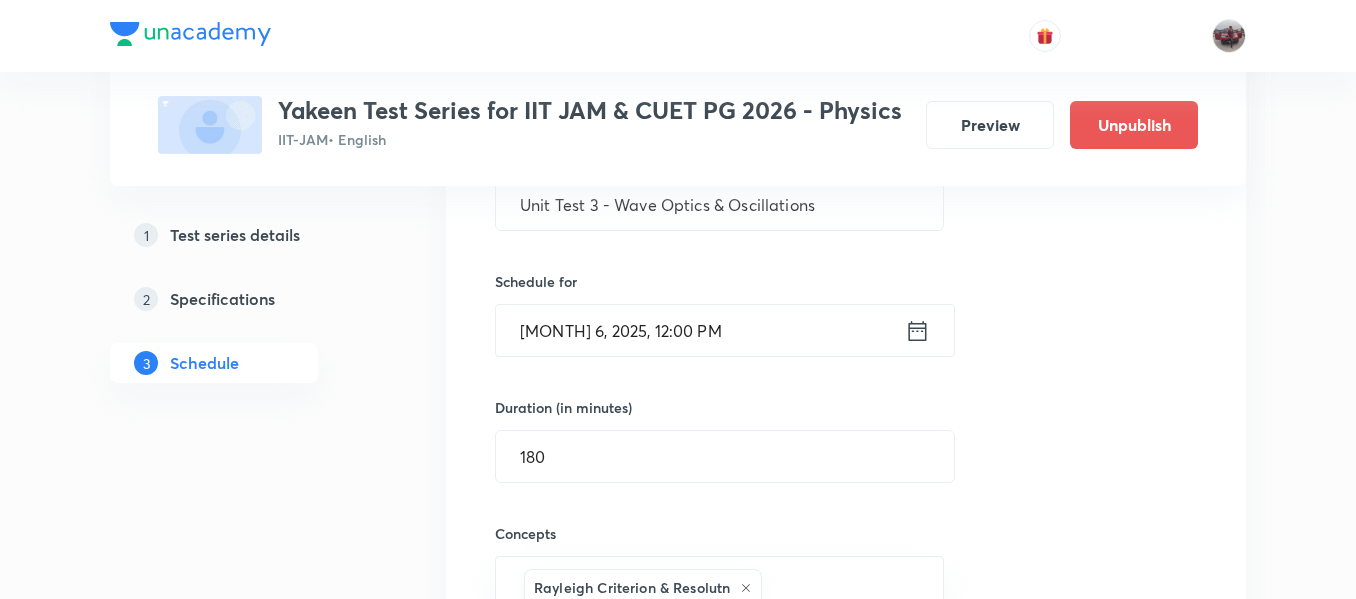 click 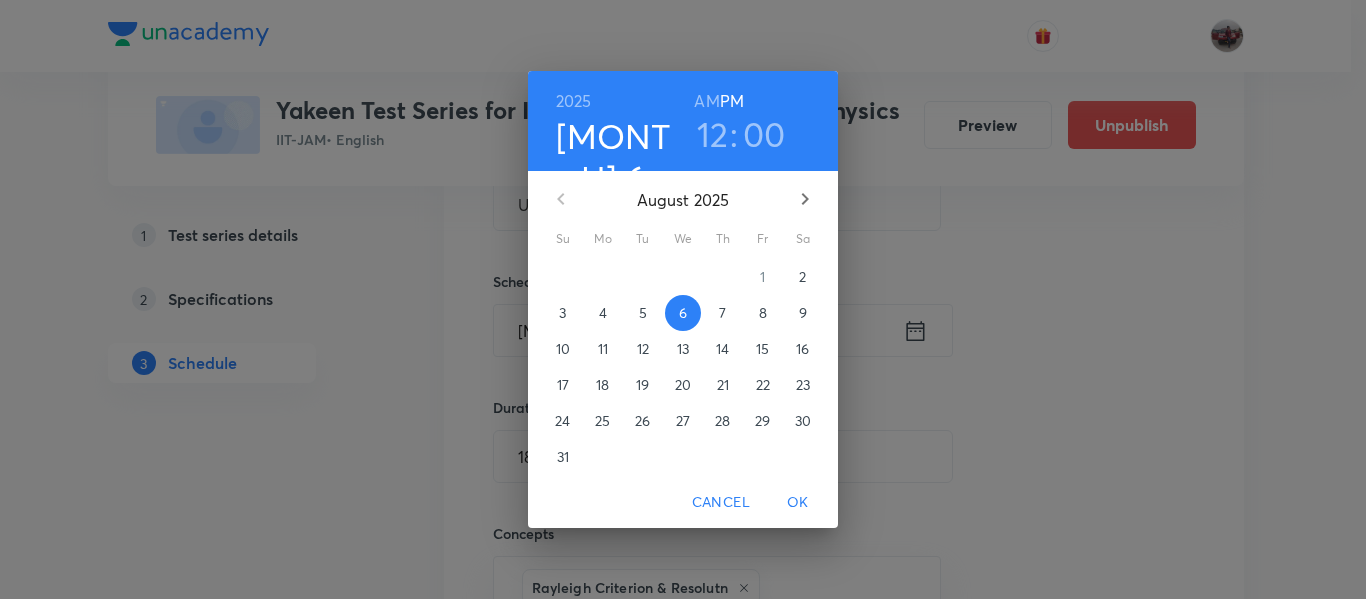 click on "17" at bounding box center [563, 385] 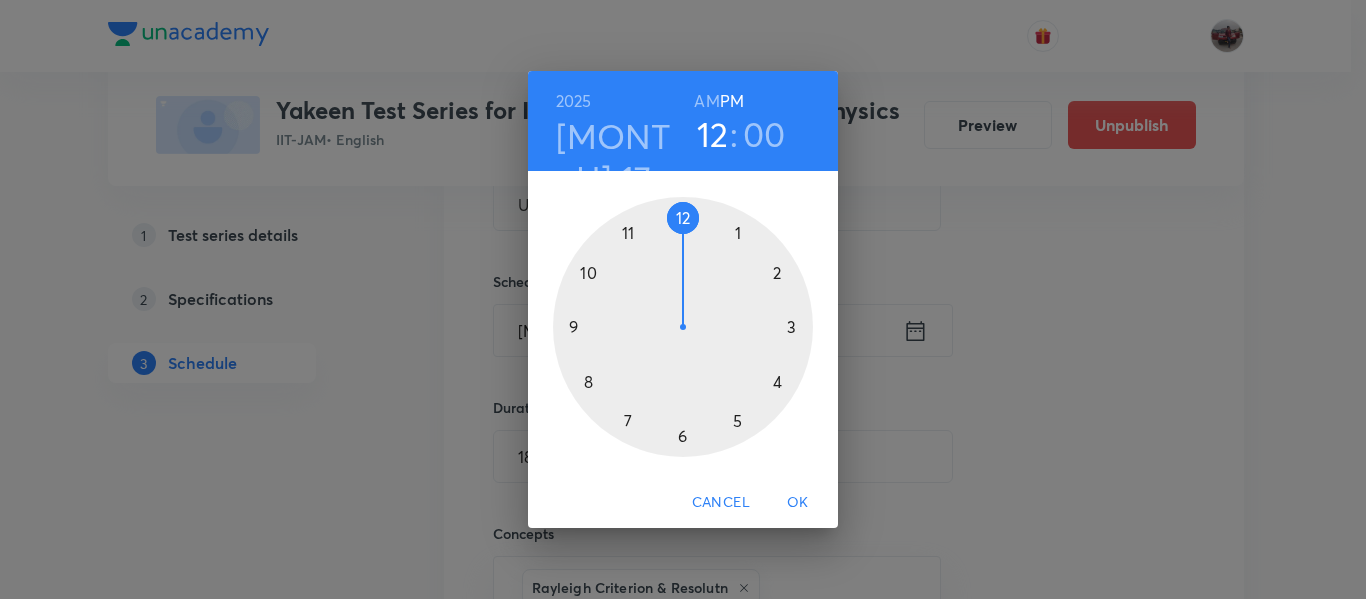 click on "OK" at bounding box center [798, 502] 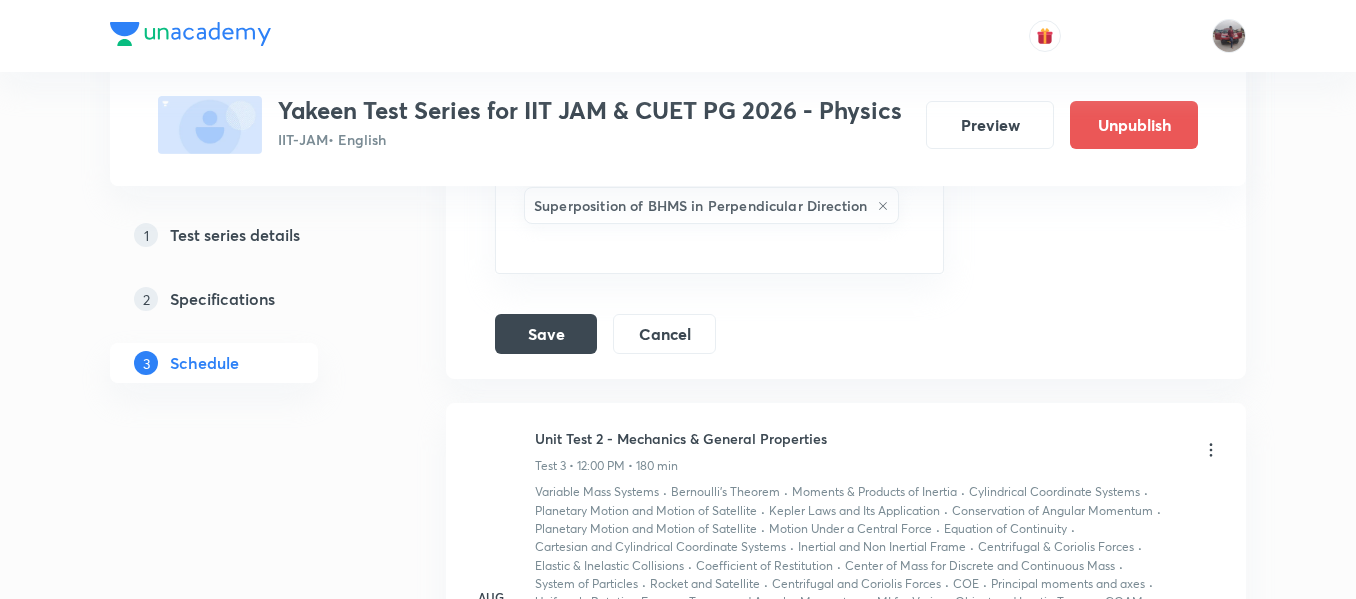 scroll, scrollTop: 2140, scrollLeft: 0, axis: vertical 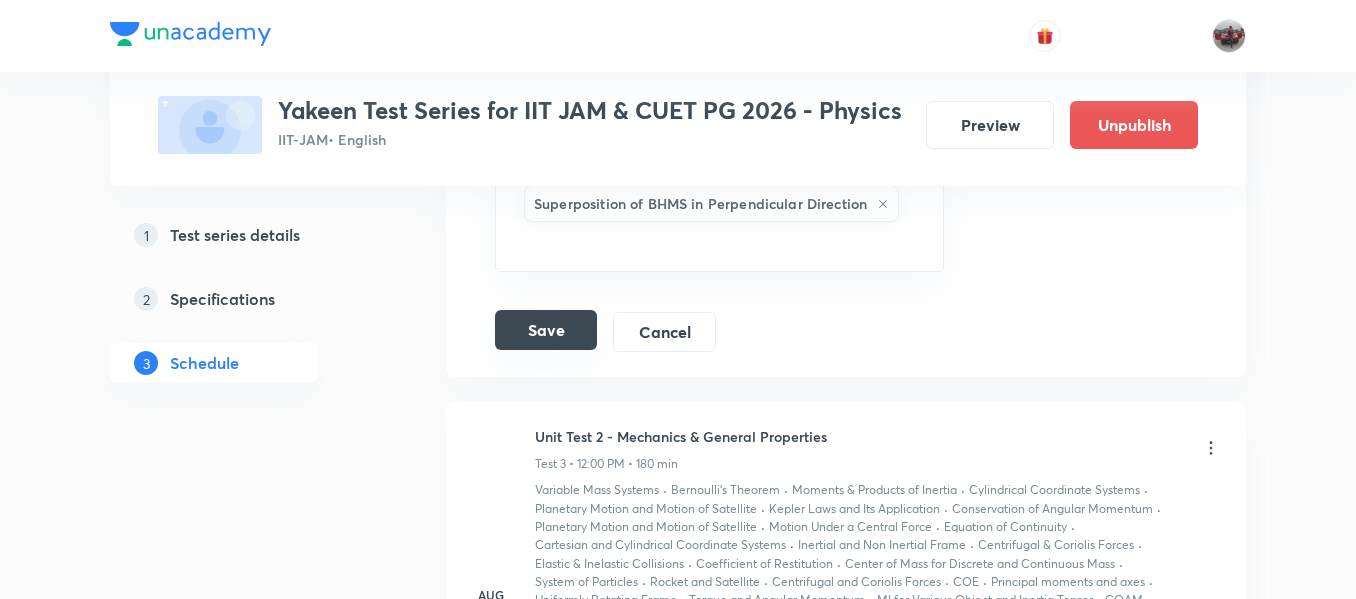 click on "Save" at bounding box center (546, 330) 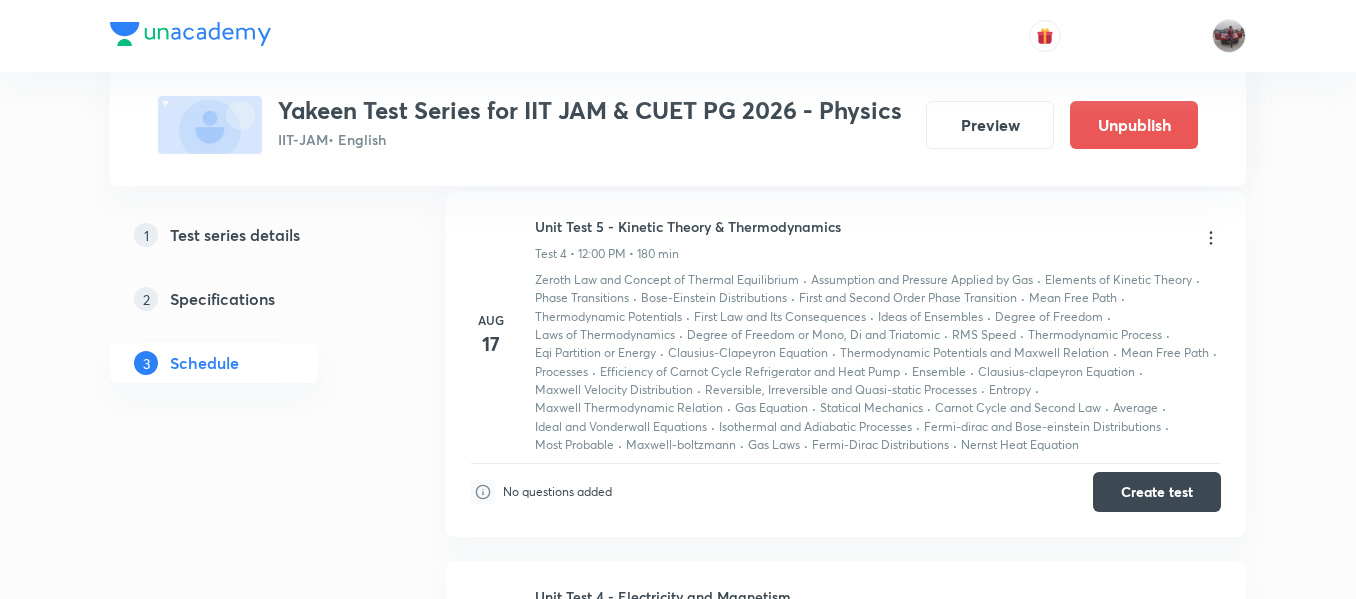 scroll, scrollTop: 1462, scrollLeft: 0, axis: vertical 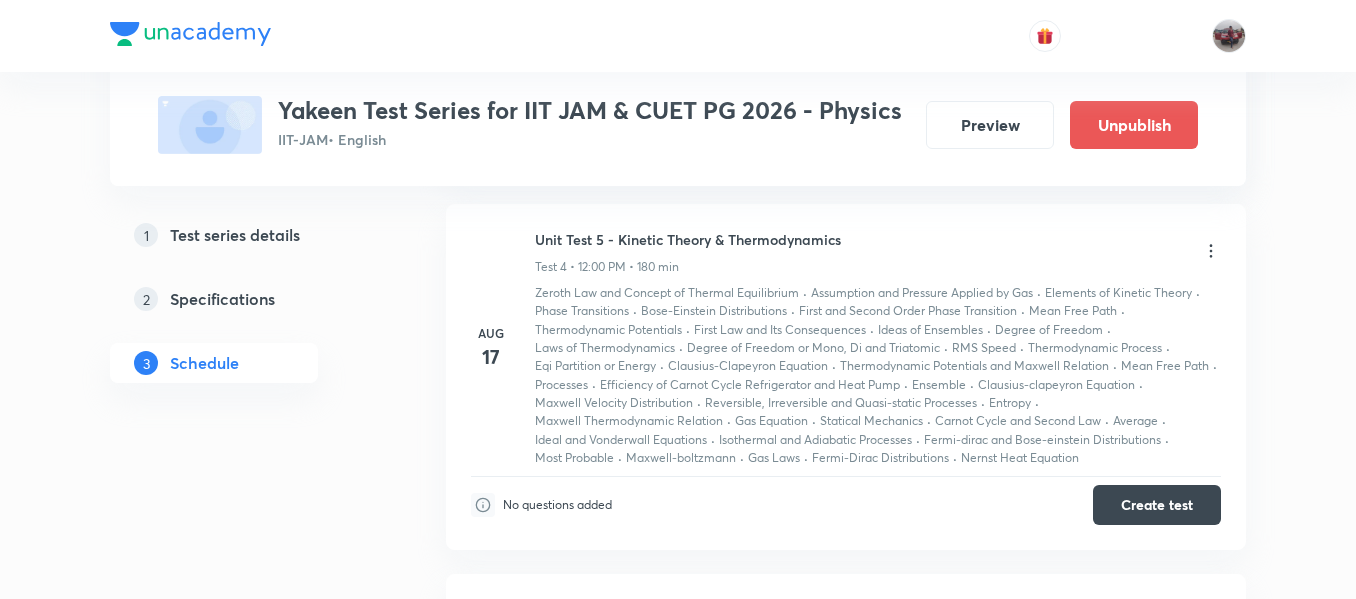 click 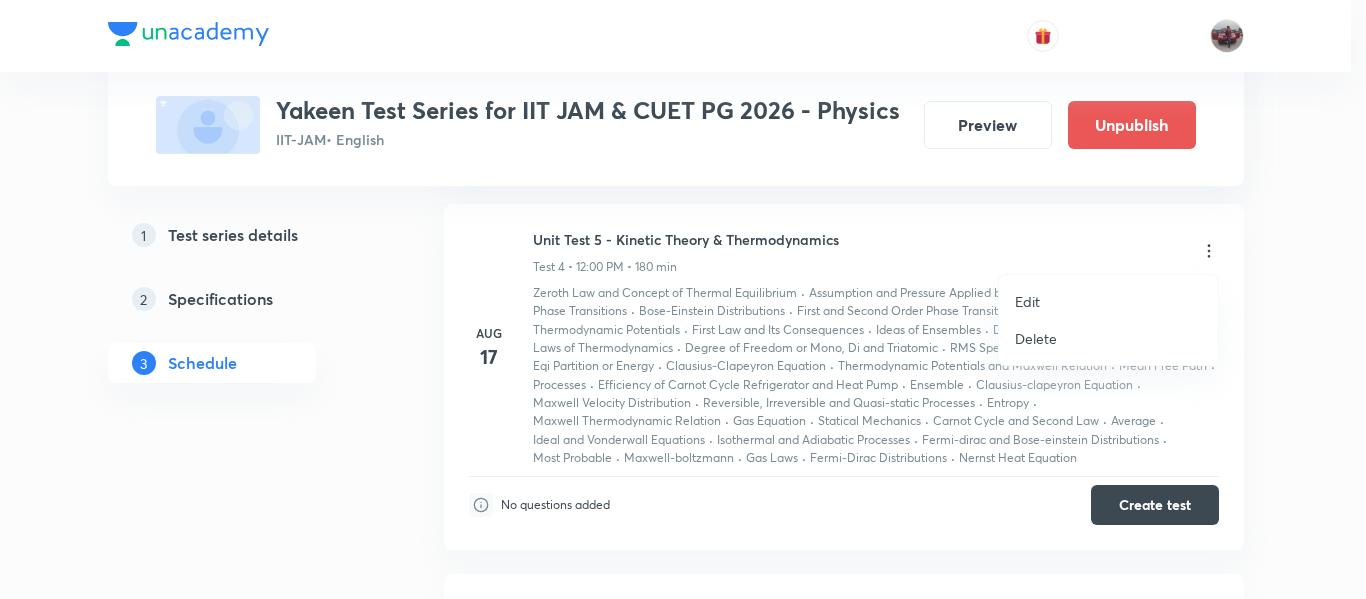 click on "Edit" at bounding box center (1027, 301) 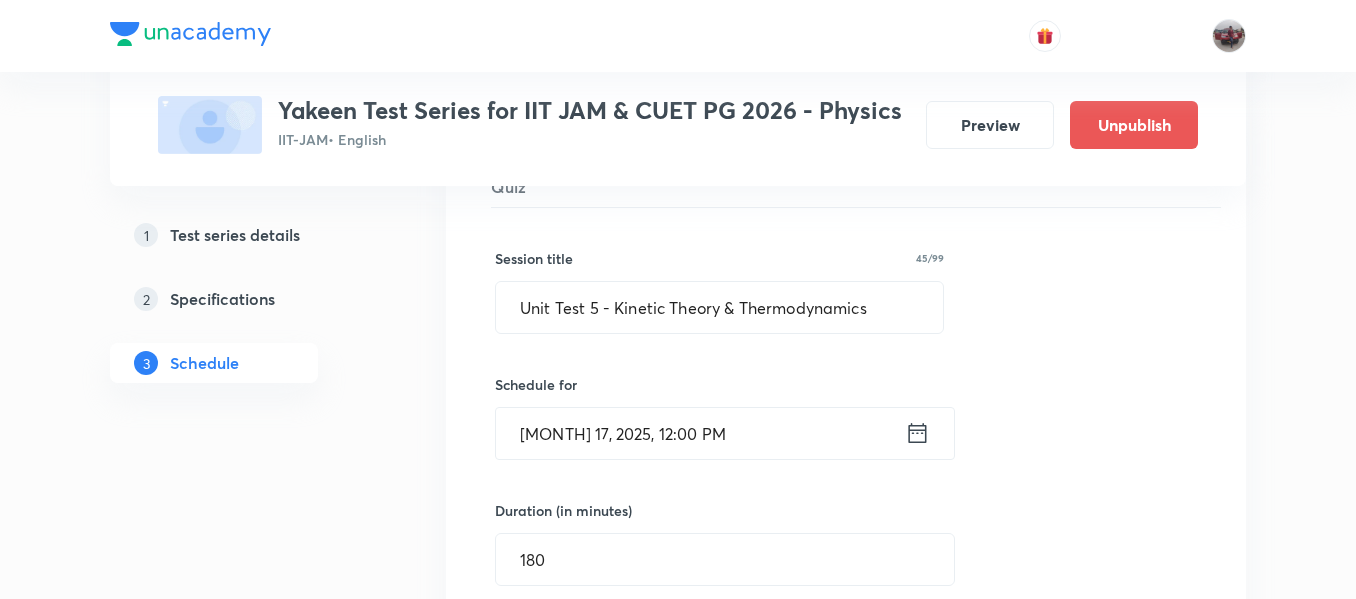 click 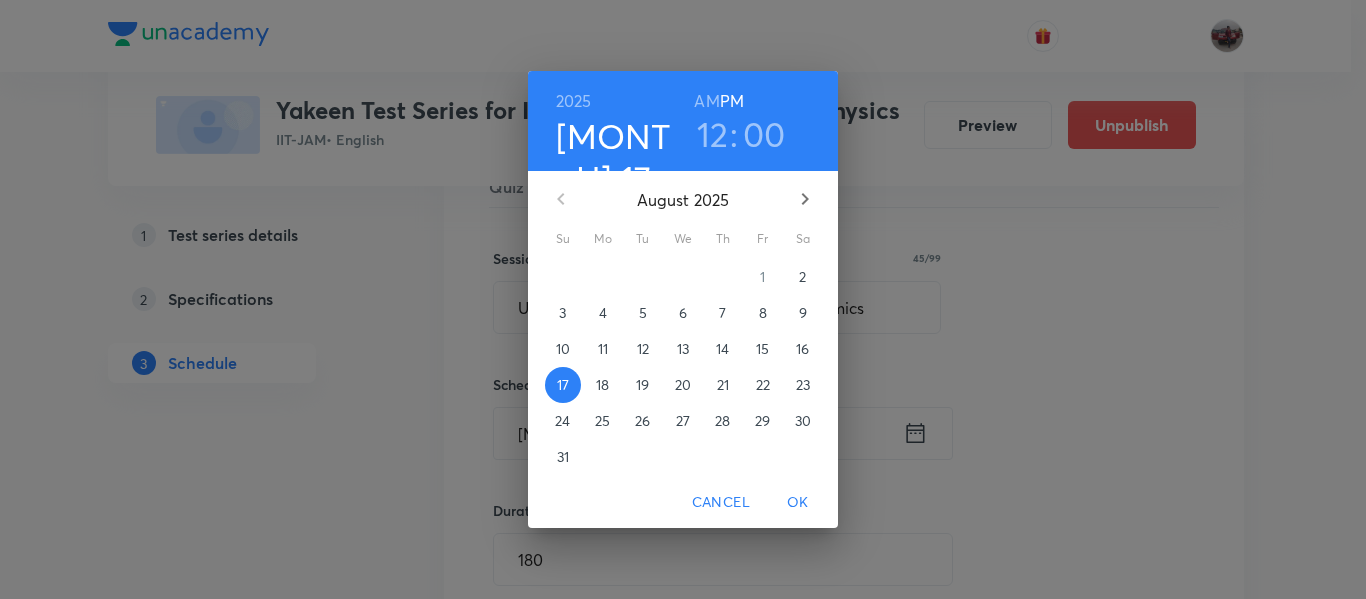 click on "24" at bounding box center [562, 421] 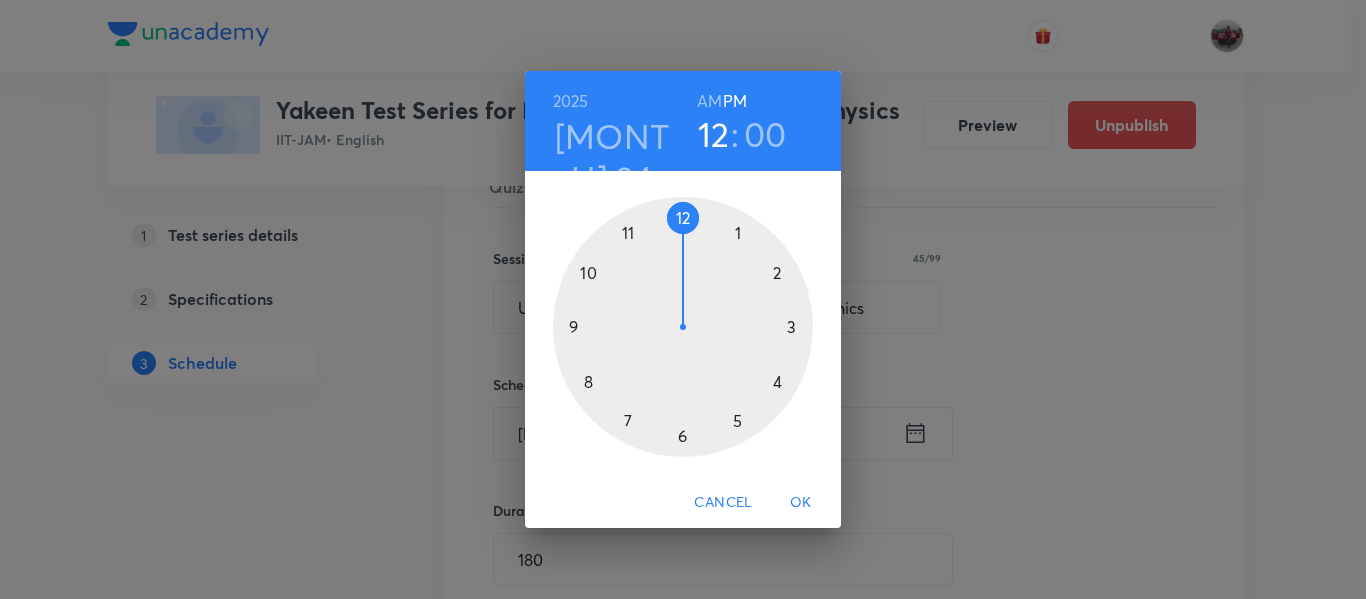 click on "OK" at bounding box center [801, 502] 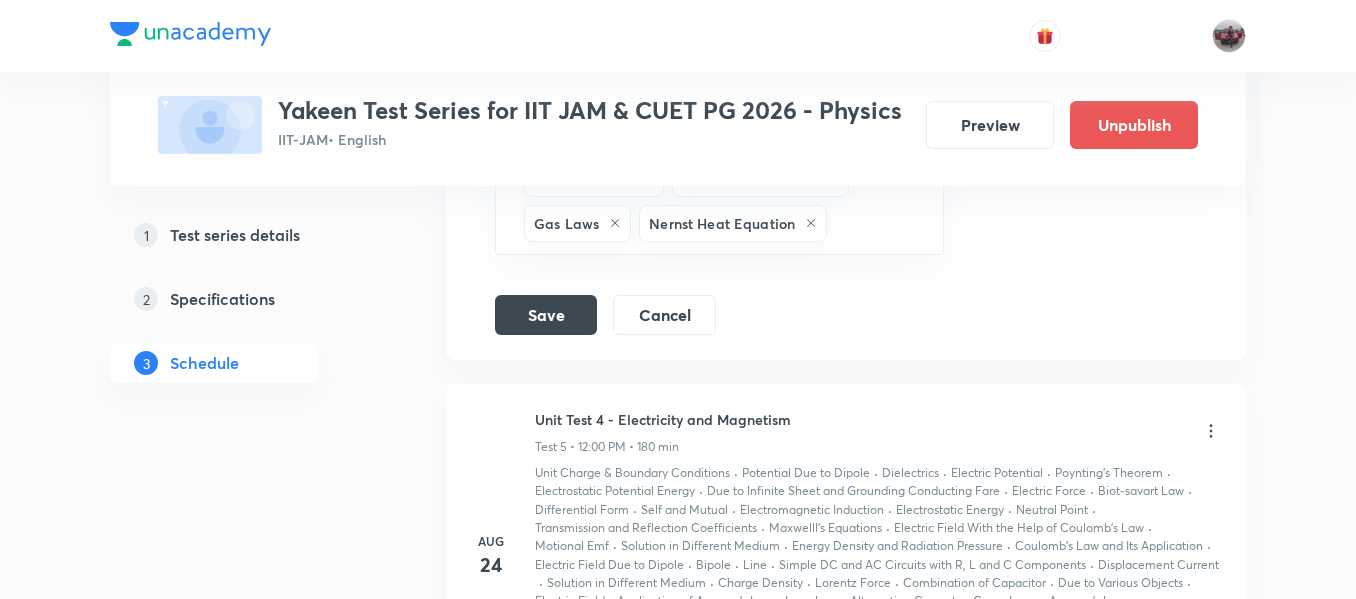 scroll, scrollTop: 3395, scrollLeft: 0, axis: vertical 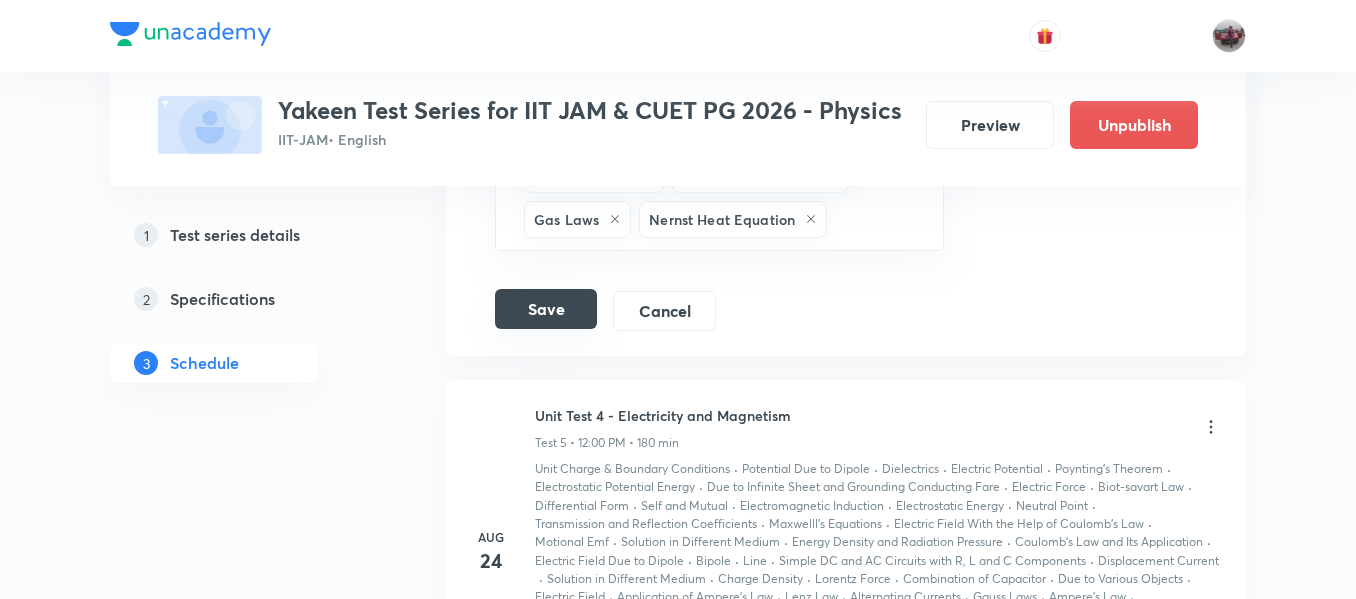 click on "Save" at bounding box center (546, 309) 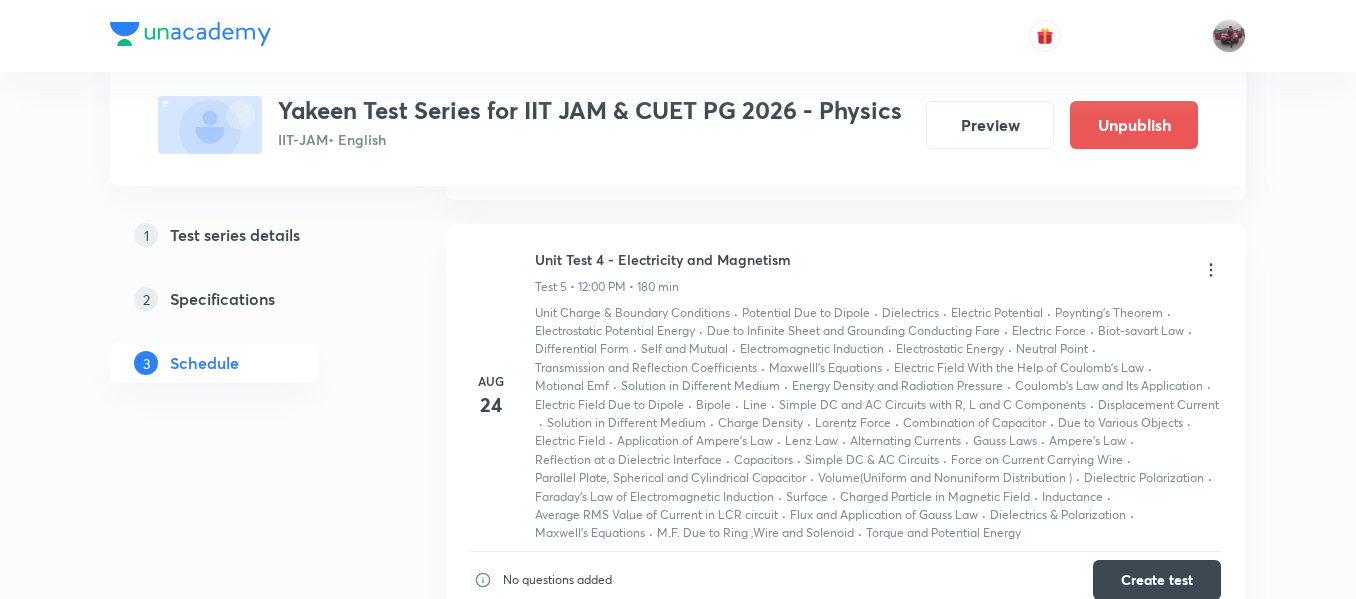 scroll, scrollTop: 1813, scrollLeft: 0, axis: vertical 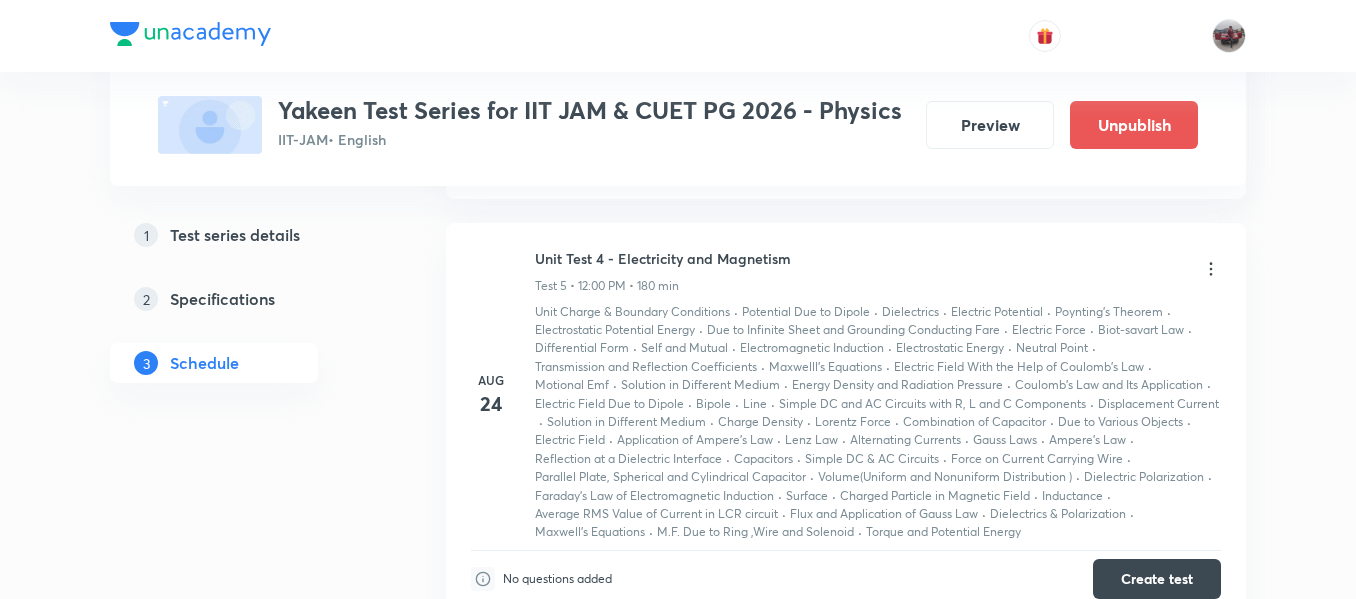 click 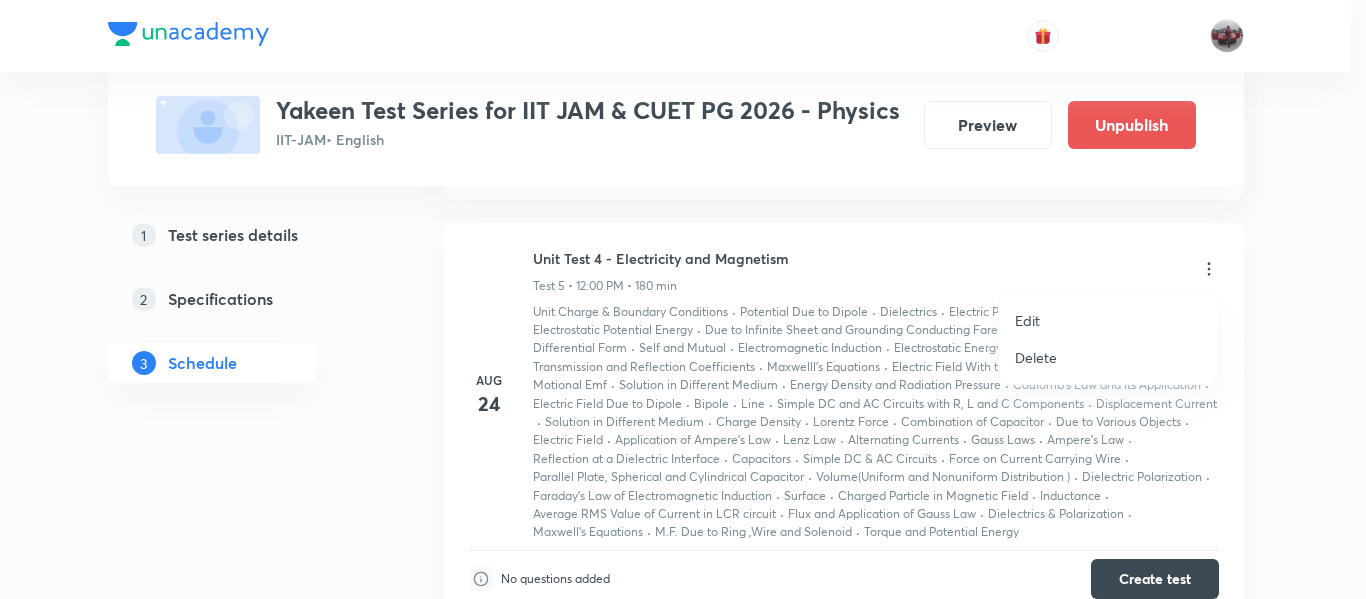 click on "Edit" at bounding box center (1108, 320) 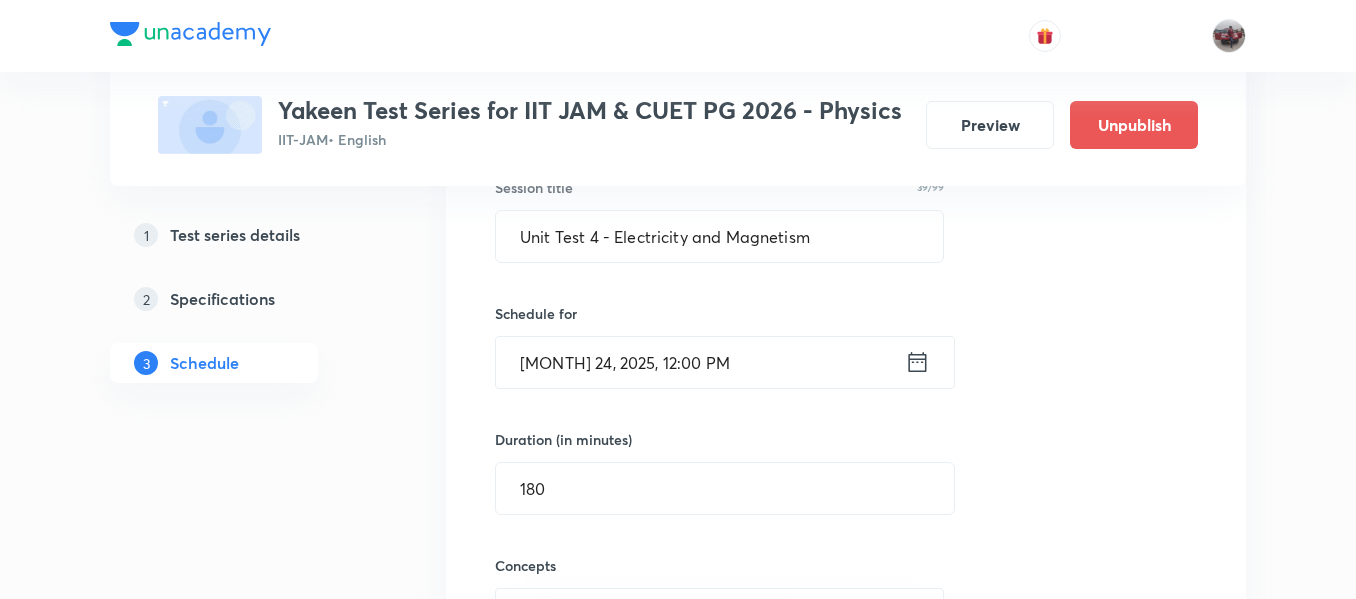 scroll, scrollTop: 1957, scrollLeft: 0, axis: vertical 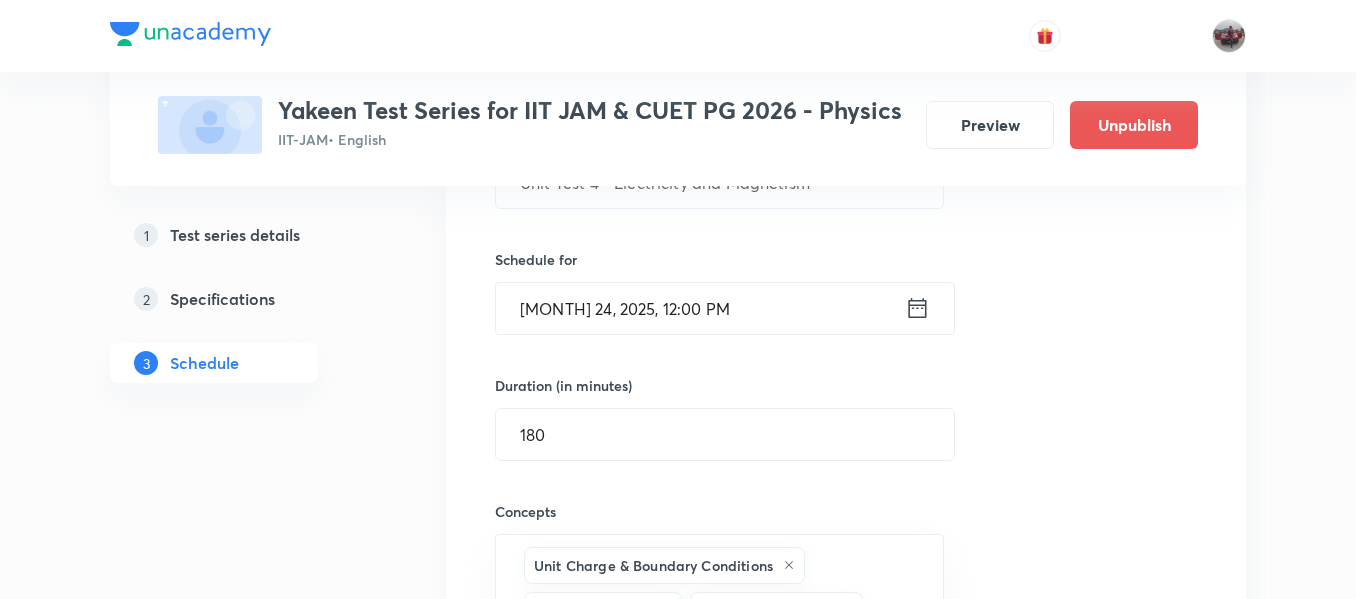 click 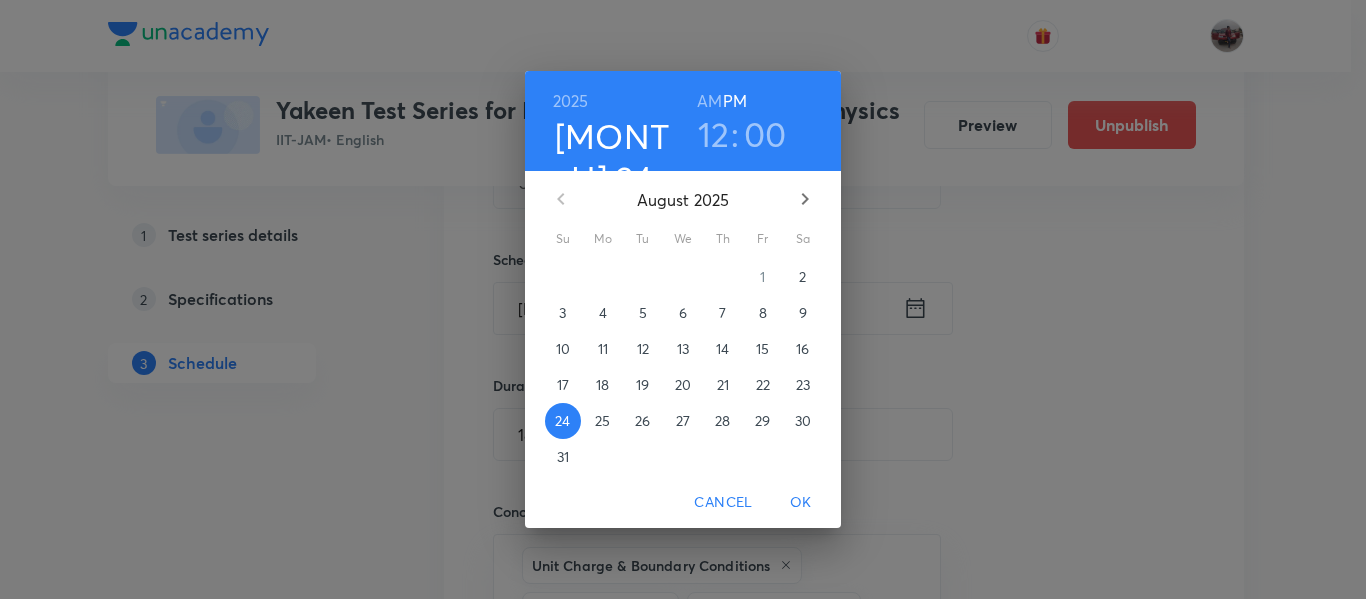 click on "31" at bounding box center [563, 457] 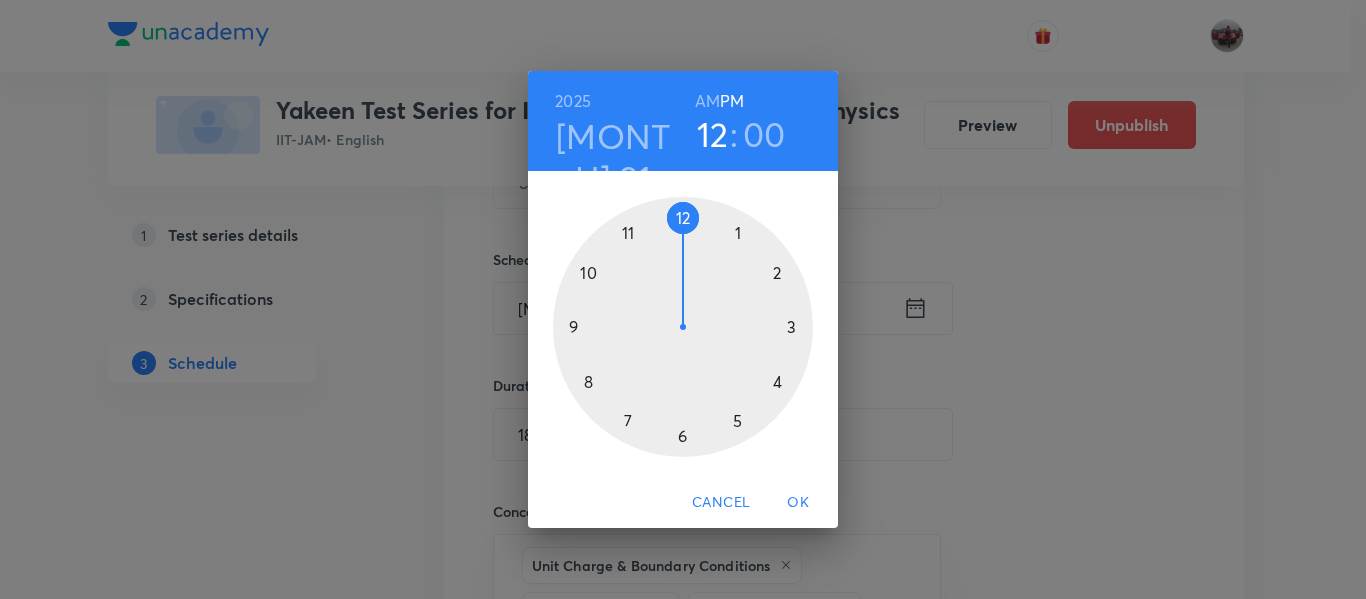 click on "OK" at bounding box center (798, 502) 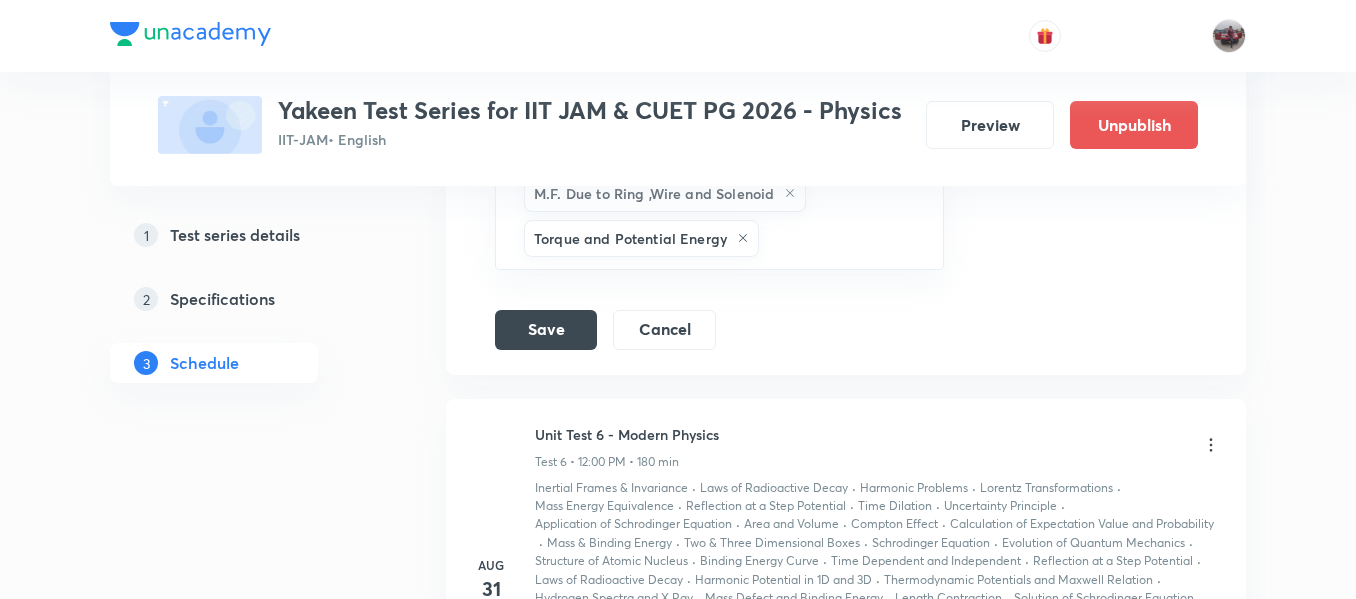 scroll, scrollTop: 4129, scrollLeft: 0, axis: vertical 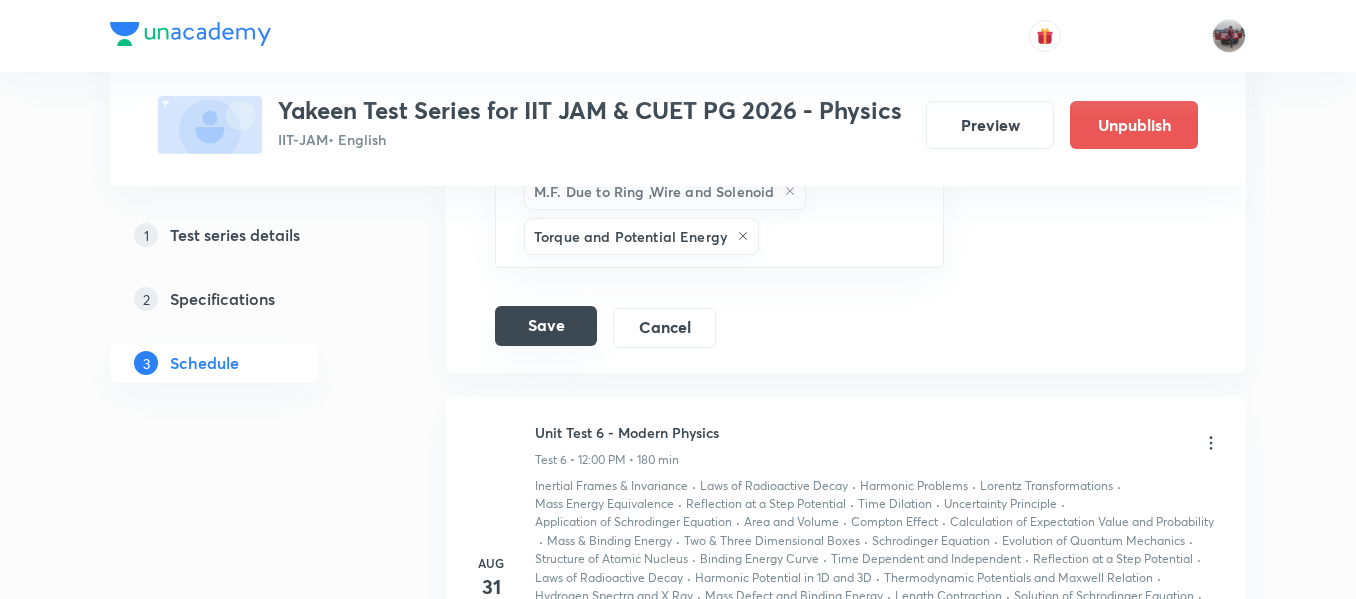 click on "Save" at bounding box center [546, 326] 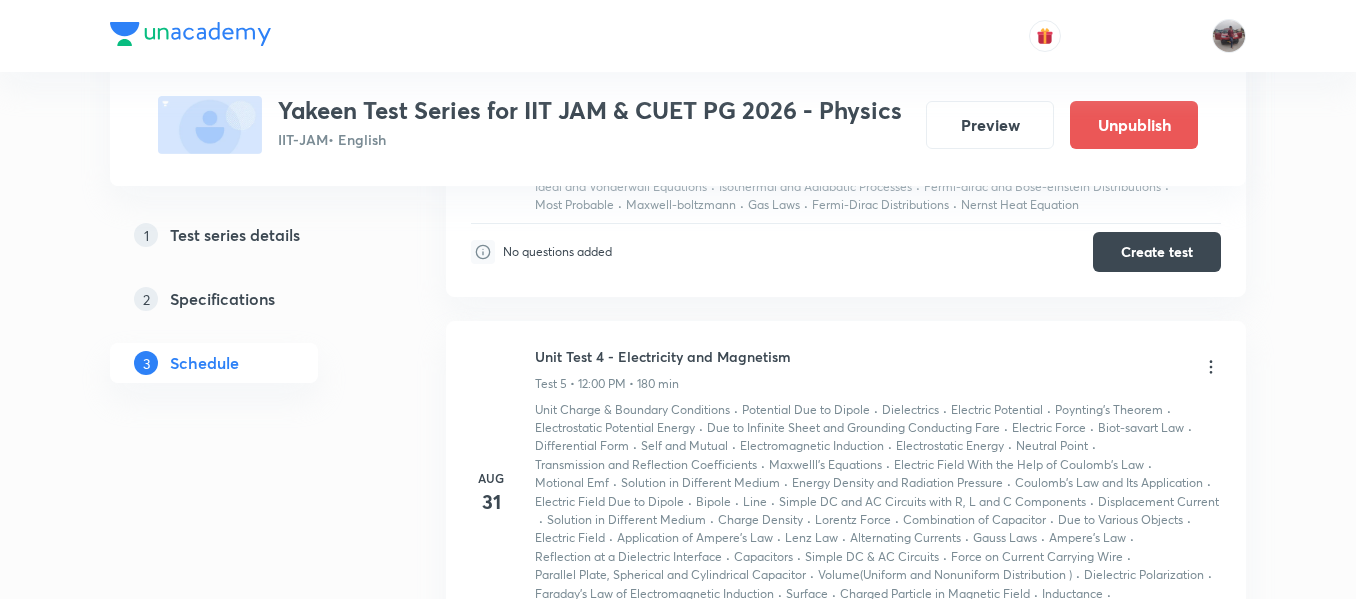 scroll, scrollTop: 1716, scrollLeft: 0, axis: vertical 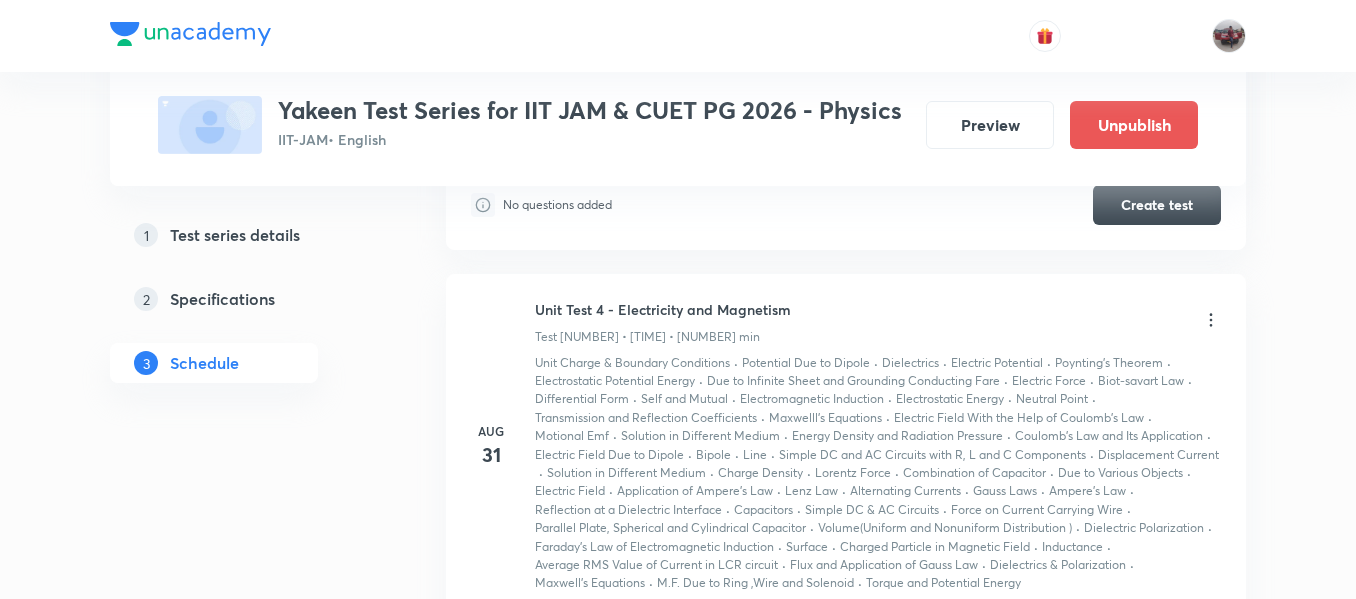 click 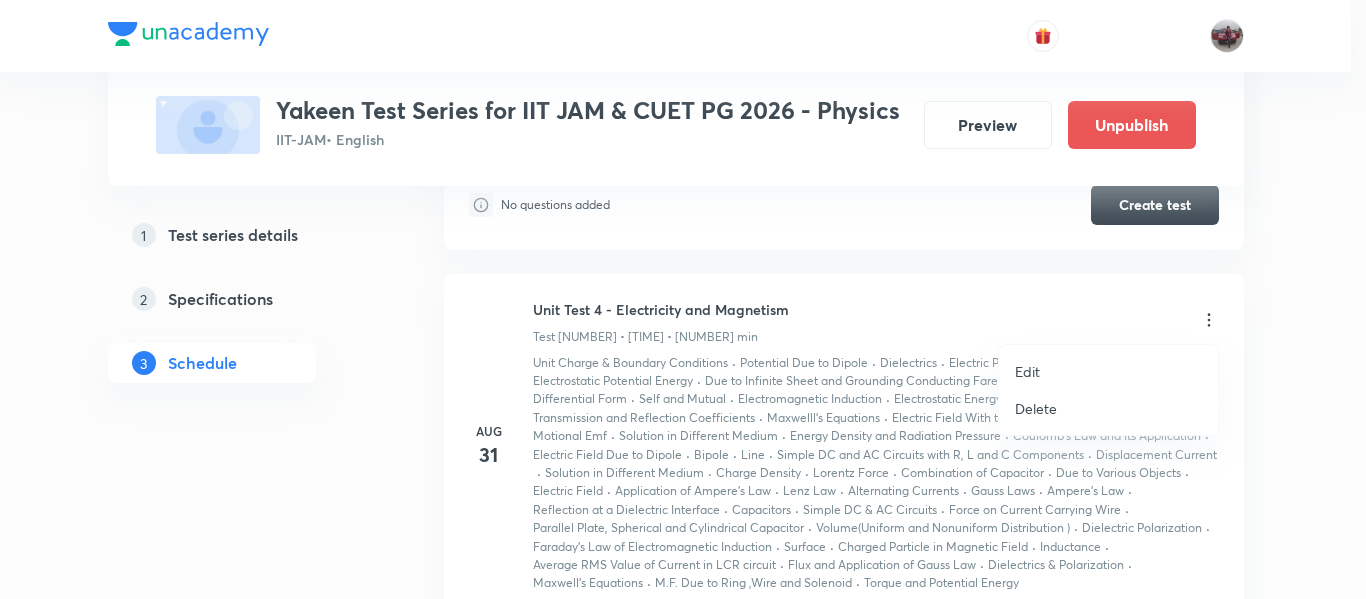 click on "Edit" at bounding box center [1027, 371] 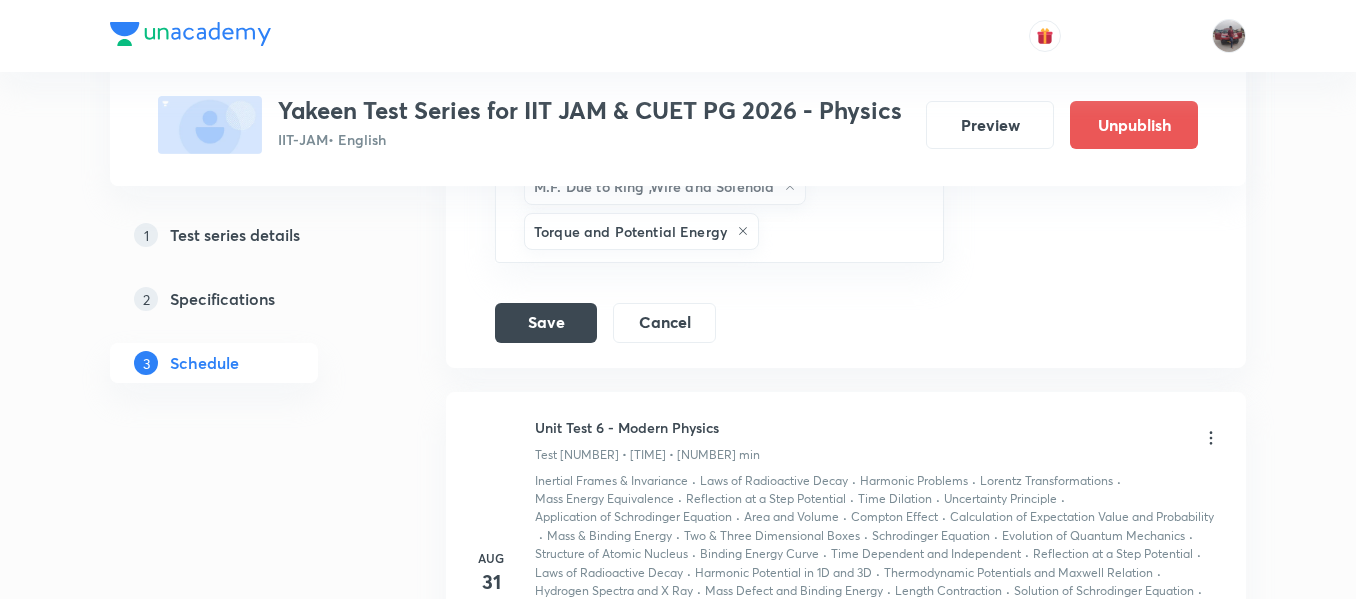 scroll, scrollTop: 4143, scrollLeft: 0, axis: vertical 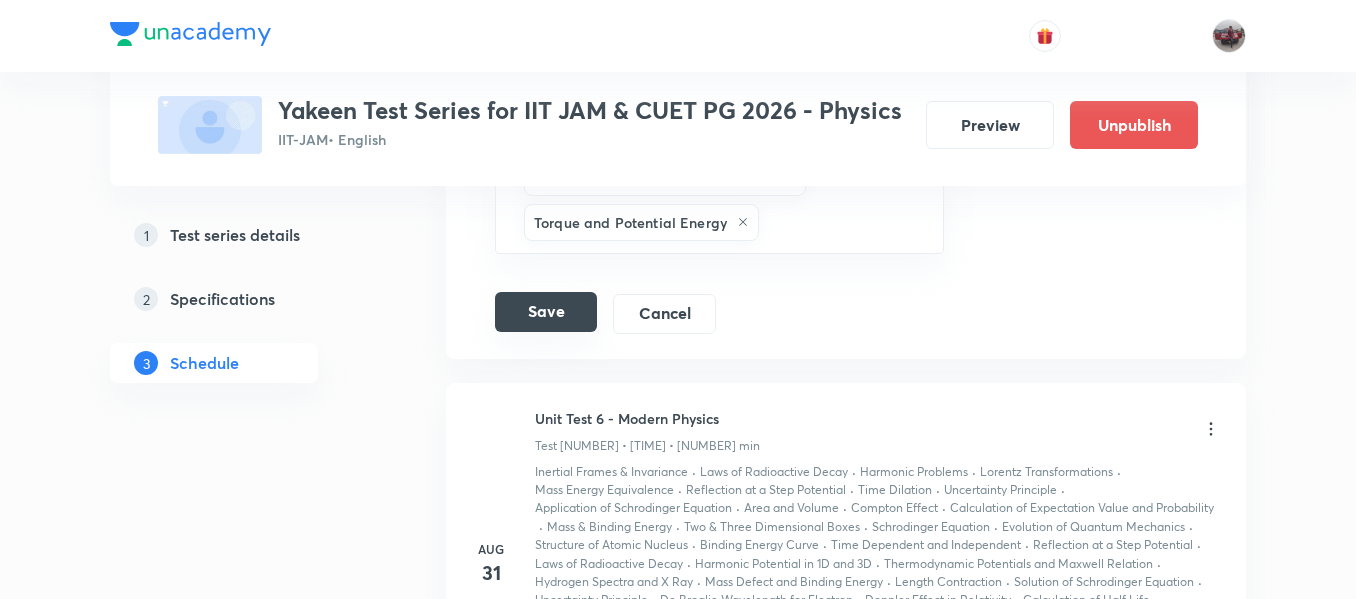 click on "Save" at bounding box center [546, 312] 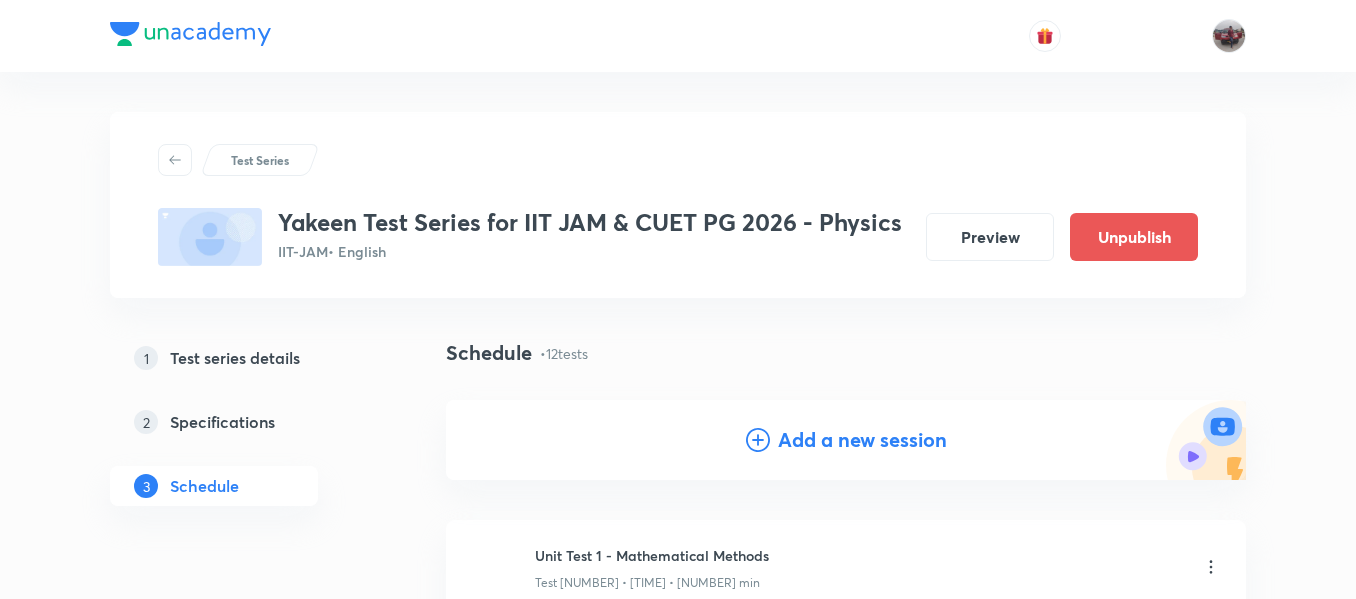 scroll, scrollTop: 330, scrollLeft: 0, axis: vertical 